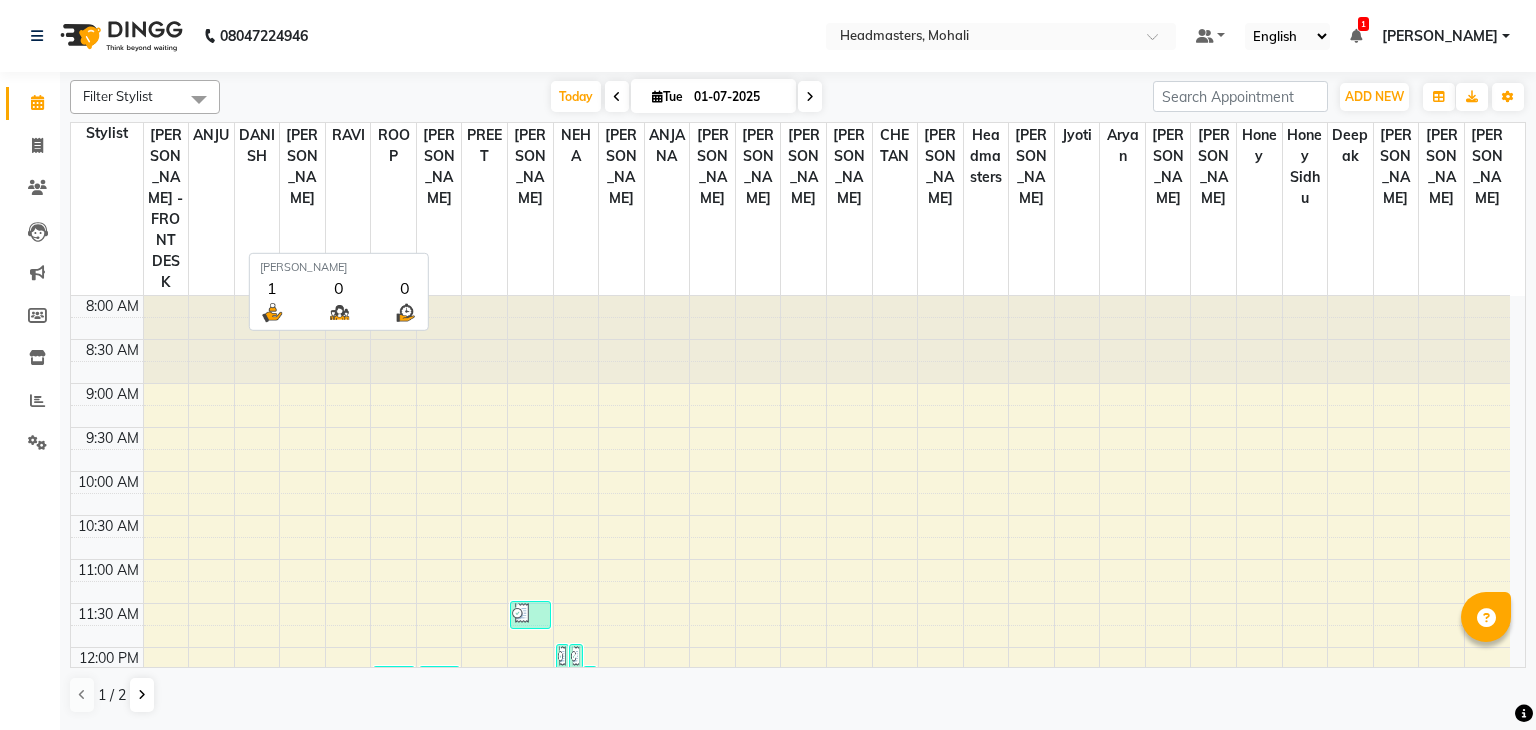 scroll, scrollTop: 0, scrollLeft: 0, axis: both 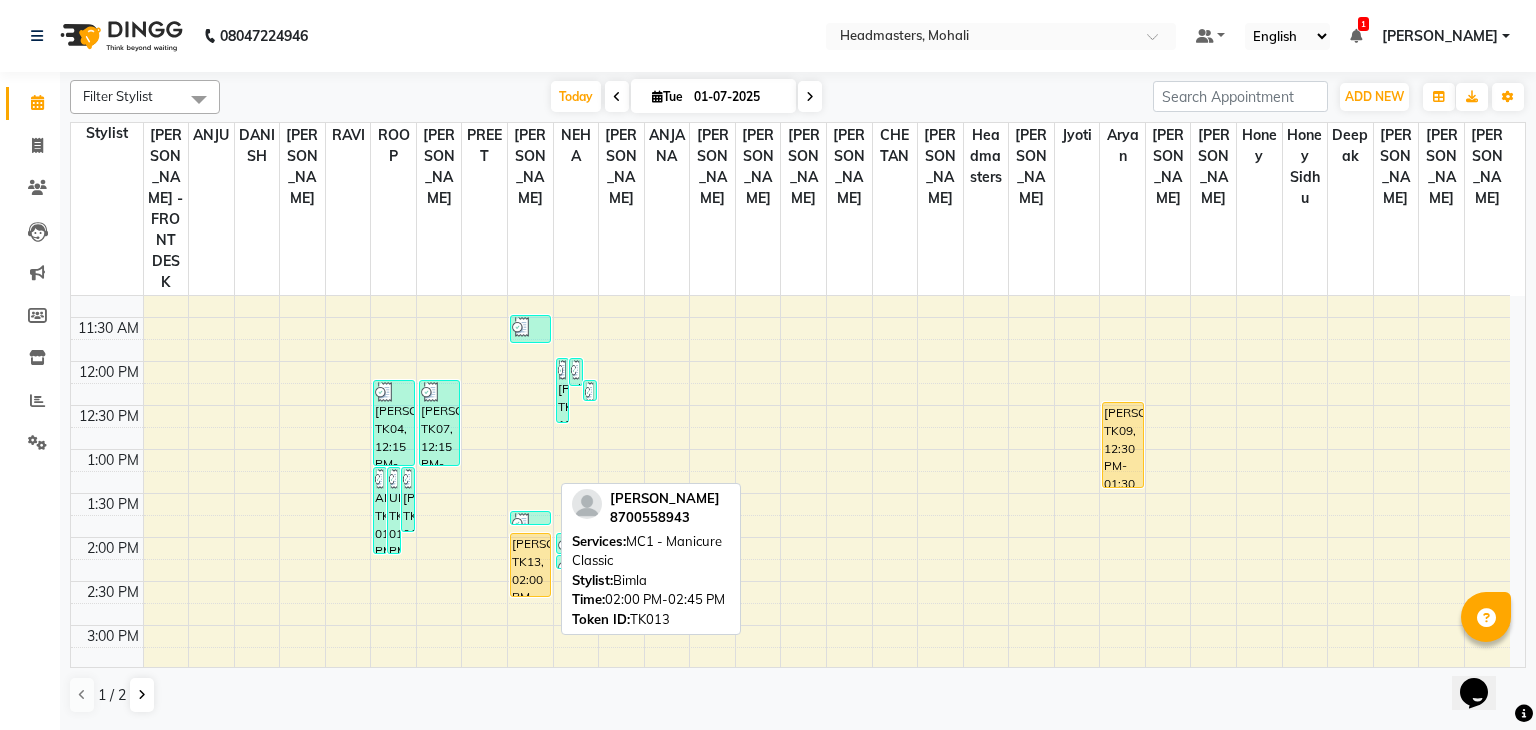 click on "[PERSON_NAME], TK13, 02:00 PM-02:45 PM, MC1 - Manicure Classic" at bounding box center [530, 565] 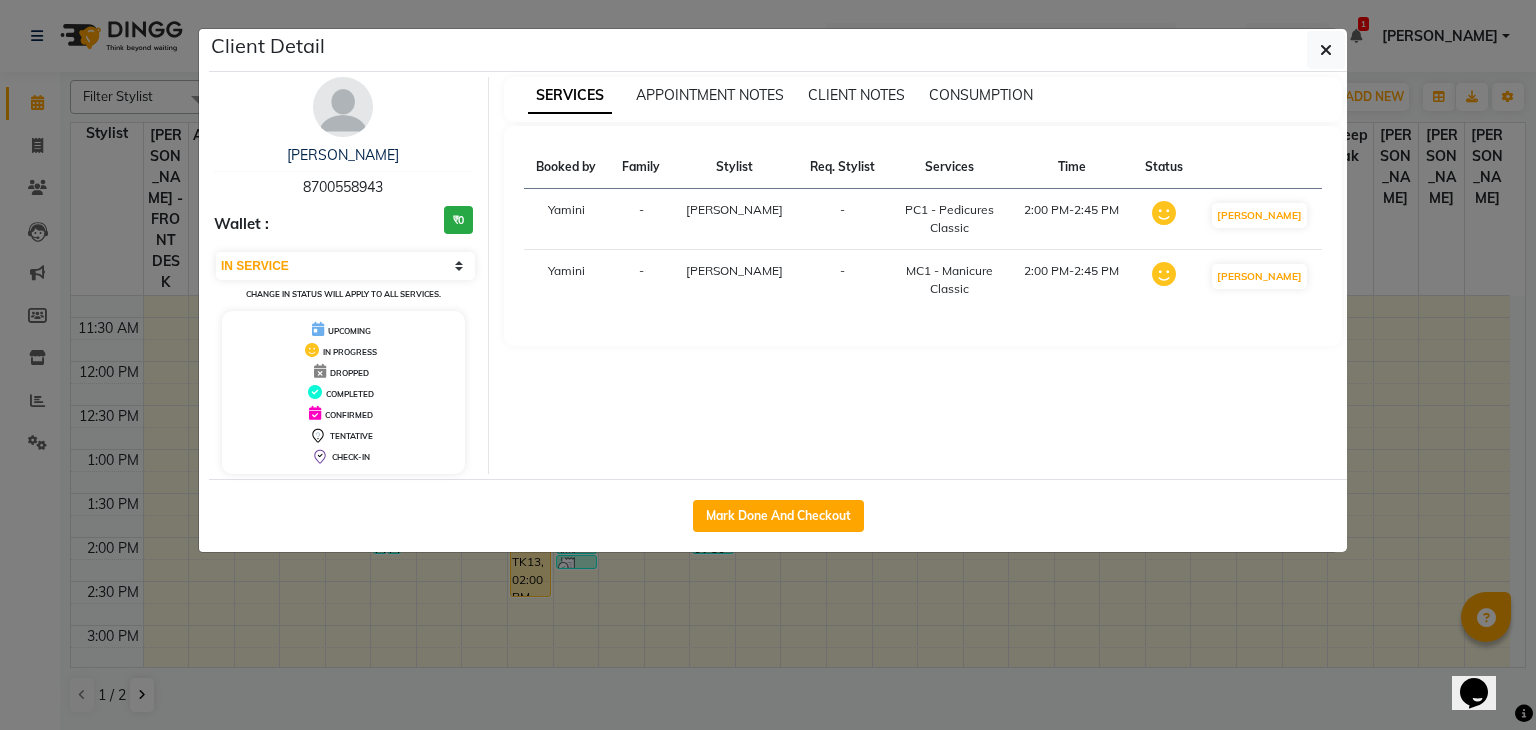 click at bounding box center [1164, 274] 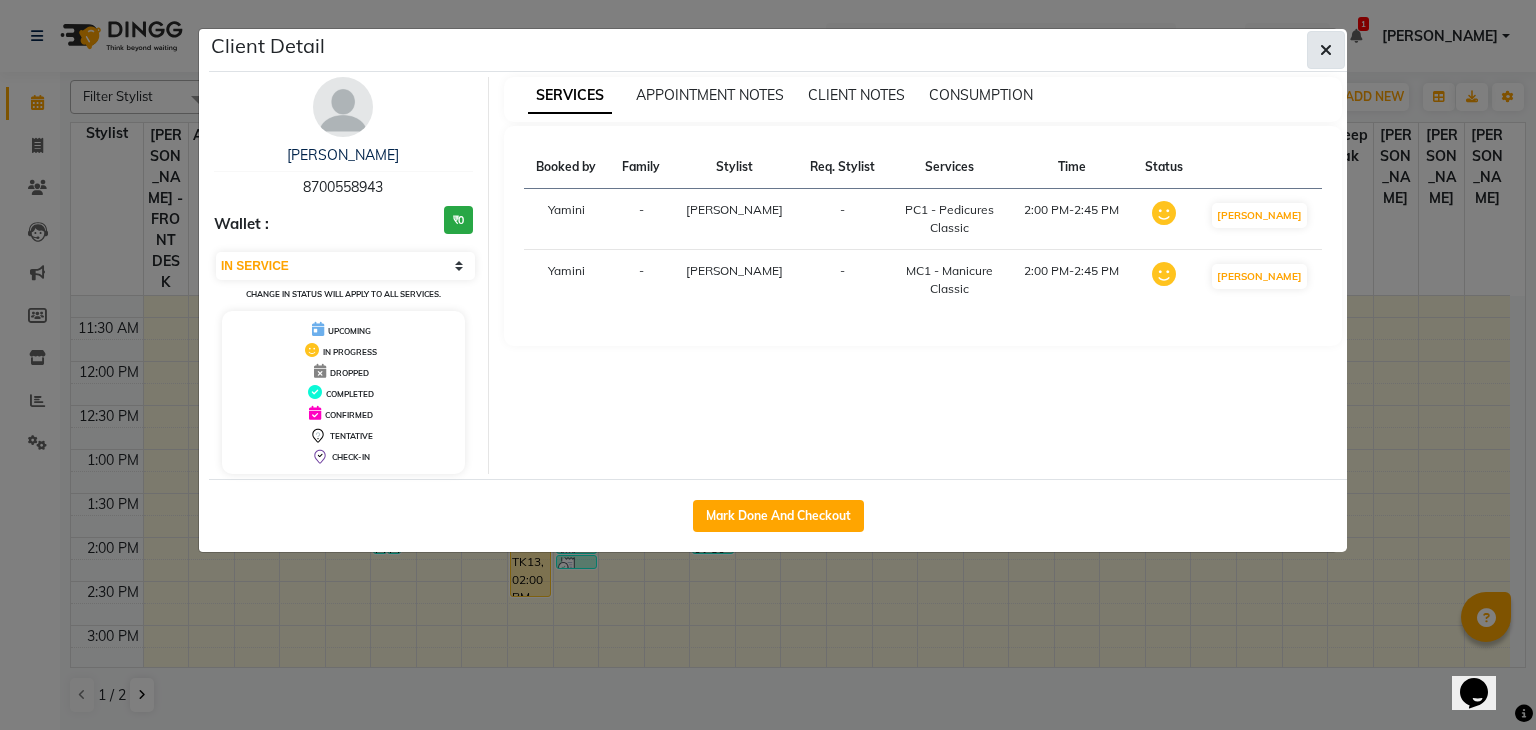 click 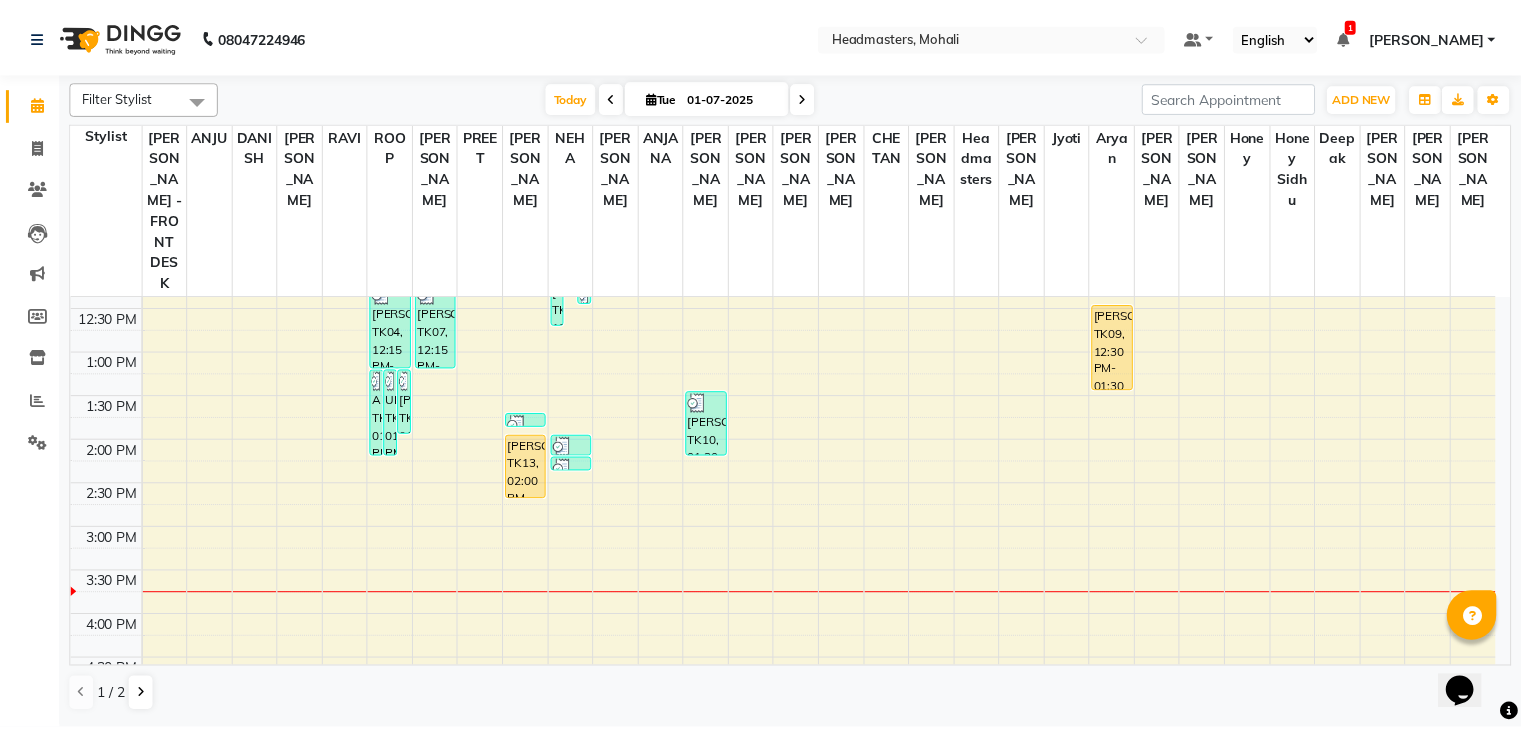 scroll, scrollTop: 374, scrollLeft: 0, axis: vertical 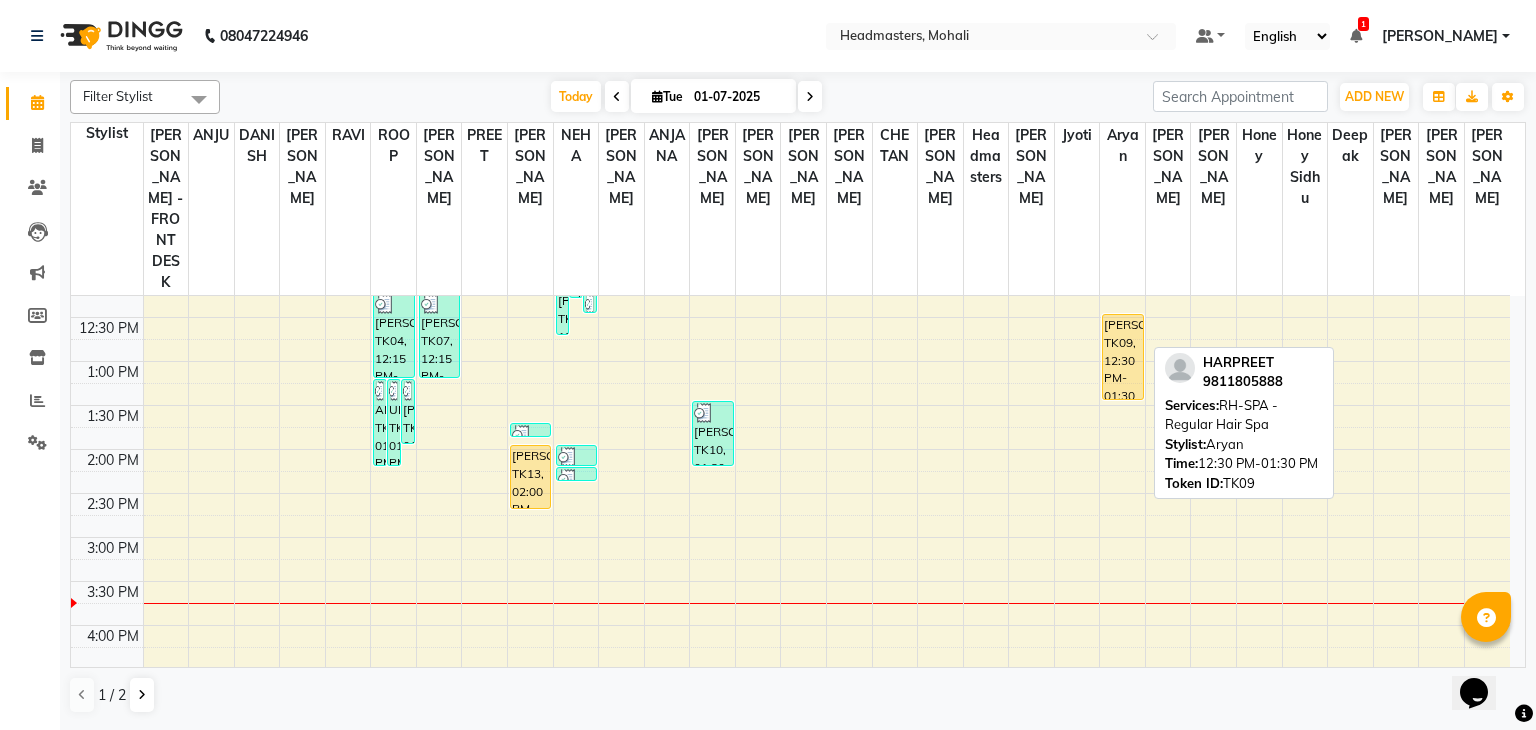 click on "[PERSON_NAME], TK09, 12:30 PM-01:30 PM, RH-SPA - Regular Hair Spa" at bounding box center (1122, 357) 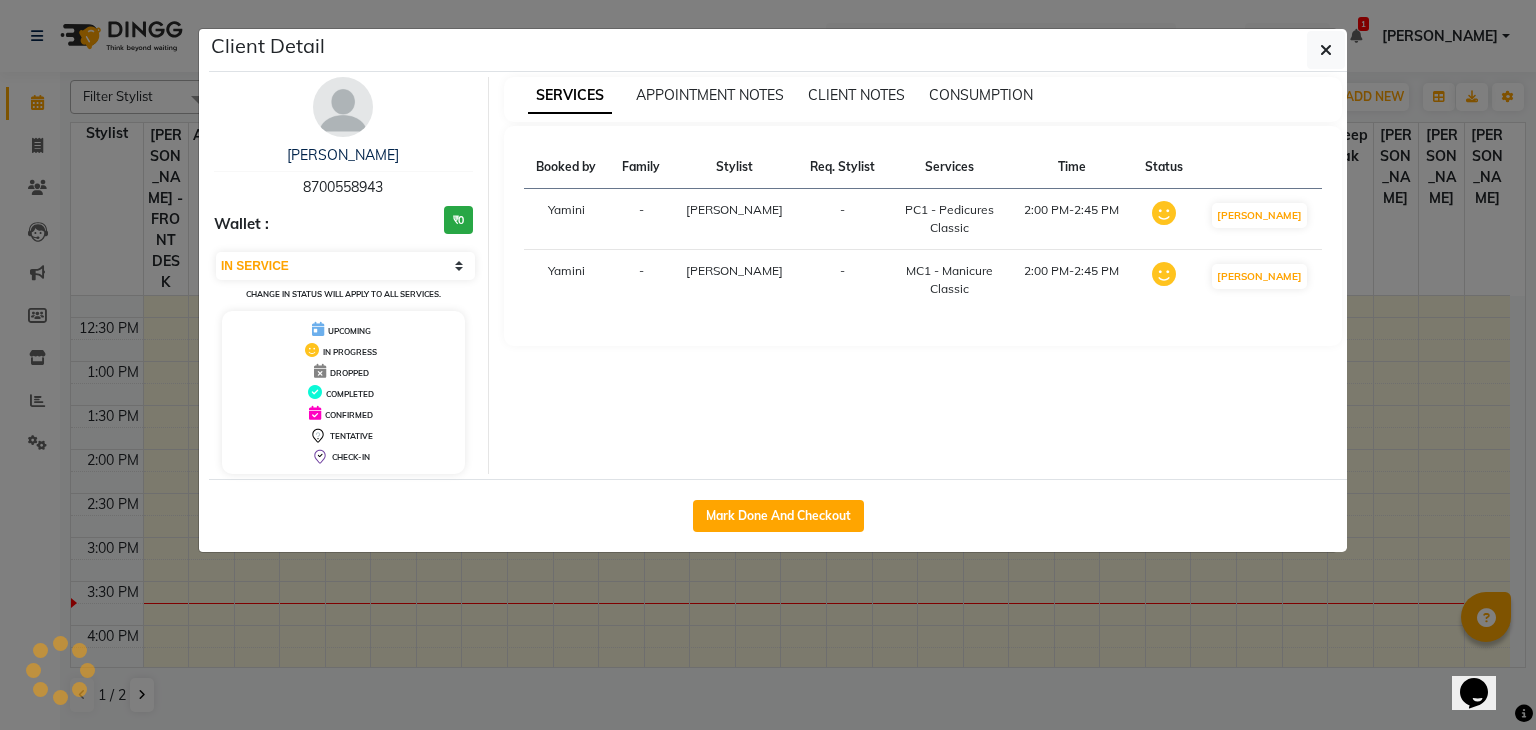 select on "3" 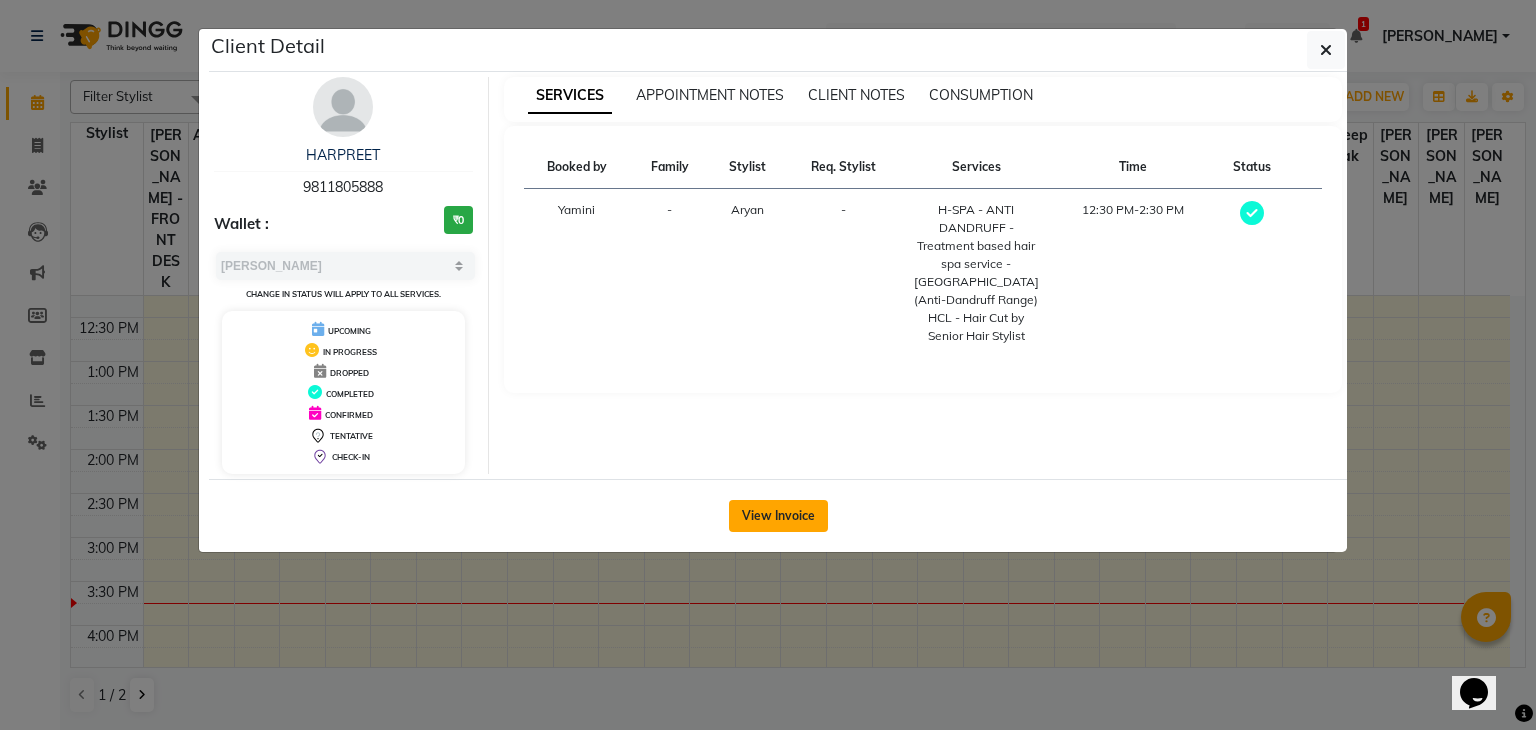 click on "View Invoice" 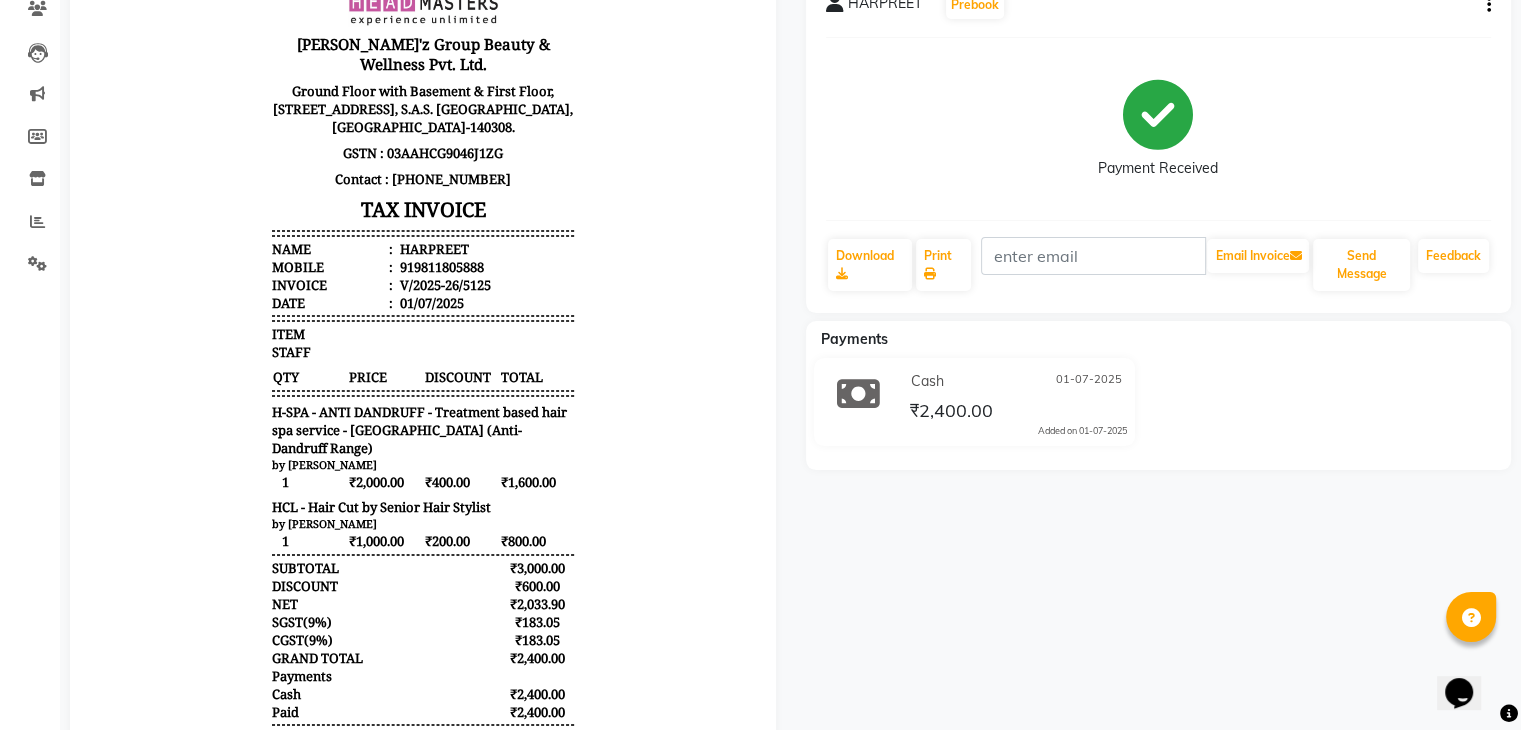 scroll, scrollTop: 250, scrollLeft: 0, axis: vertical 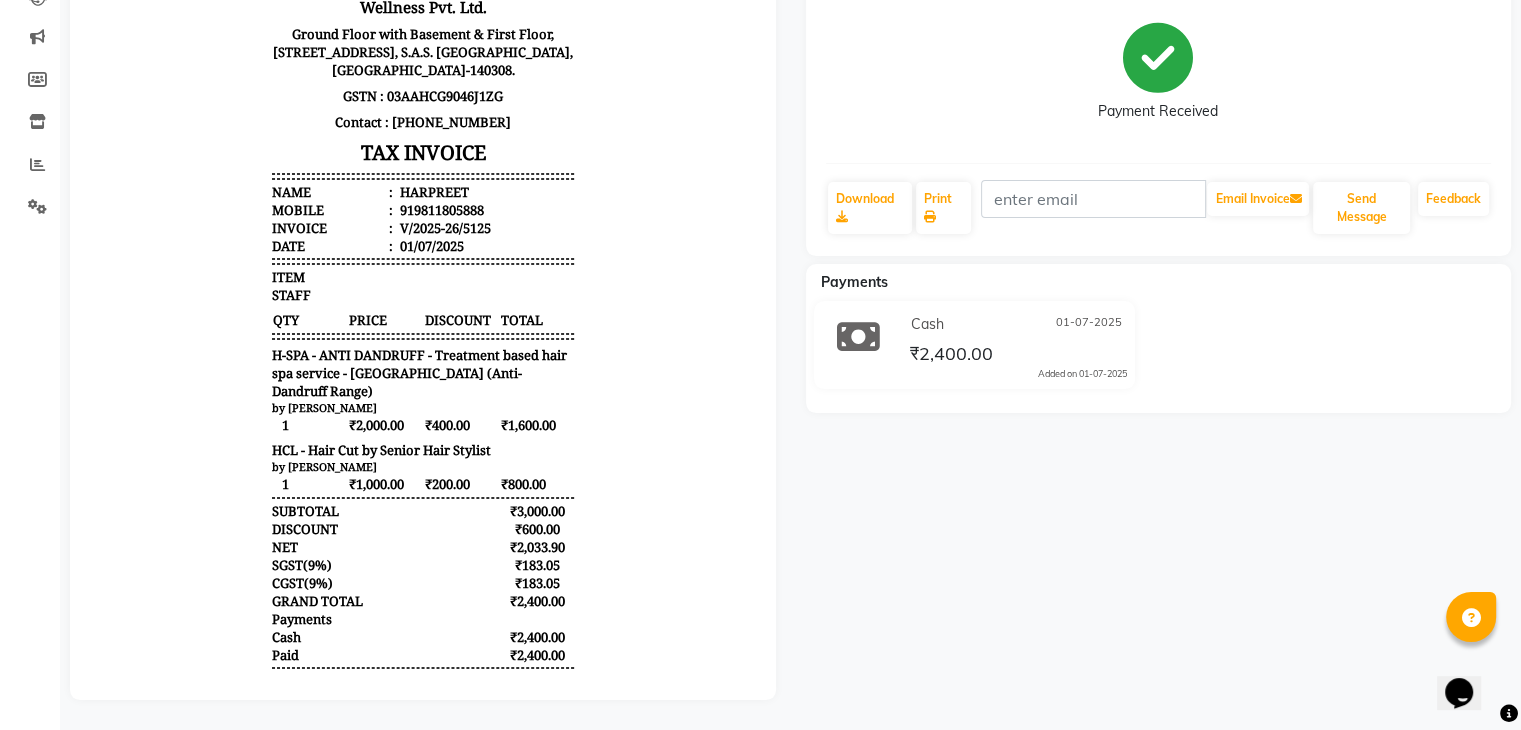 click on "HCL - Hair Cut by Senior Hair Stylist" at bounding box center (381, 450) 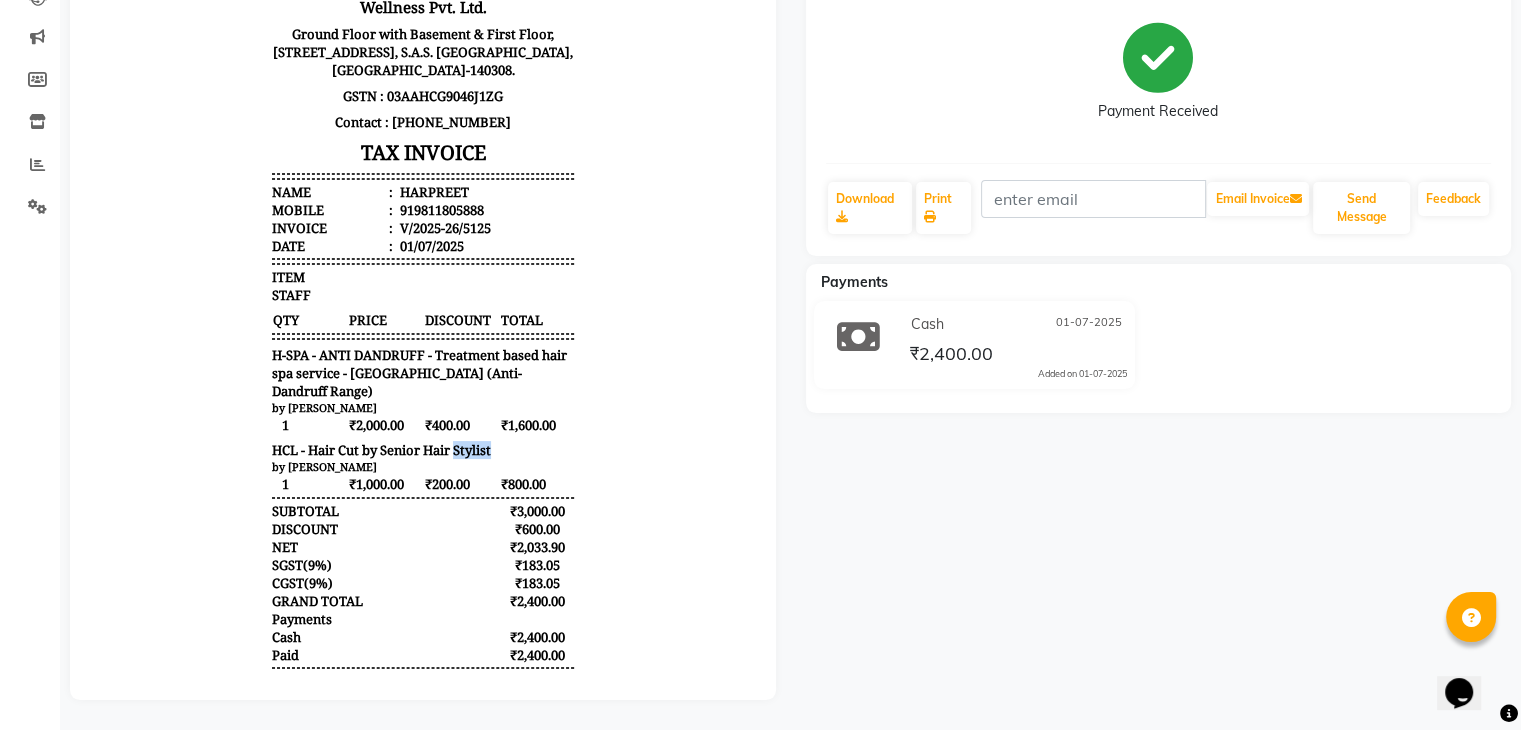 click on "HCL - Hair Cut by Senior Hair Stylist" at bounding box center (381, 450) 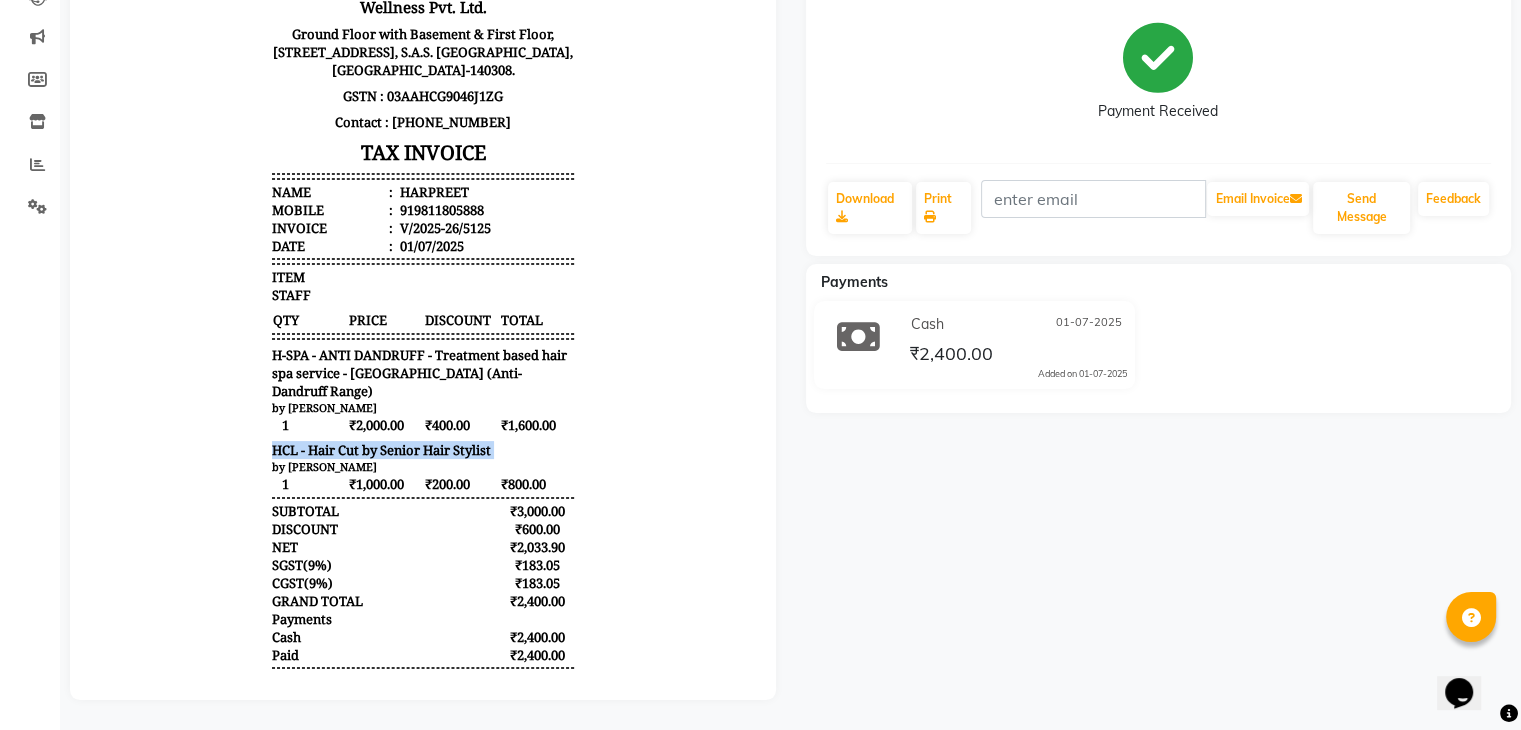 click on "HCL - Hair Cut by Senior Hair Stylist" at bounding box center (381, 450) 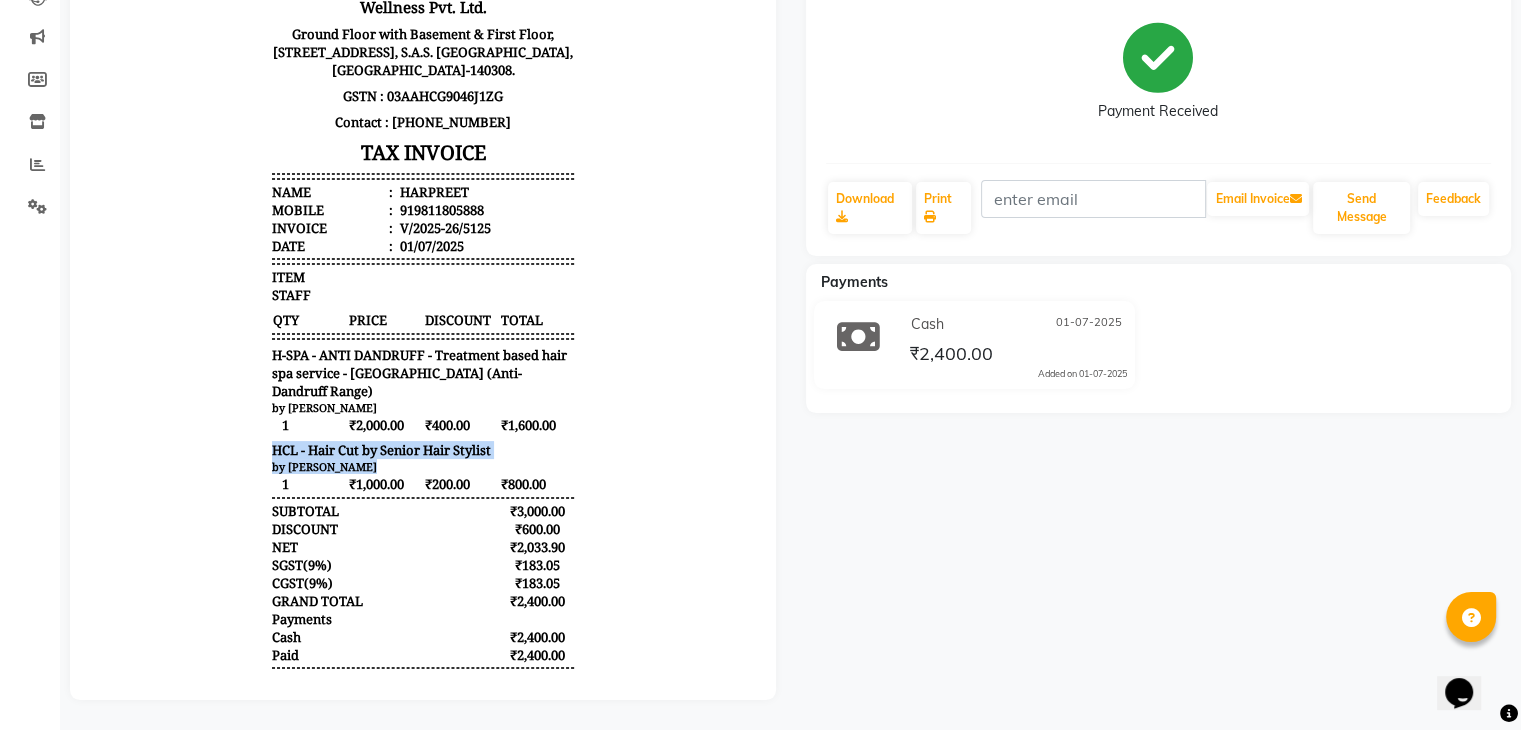 drag, startPoint x: 261, startPoint y: 400, endPoint x: 372, endPoint y: 422, distance: 113.15918 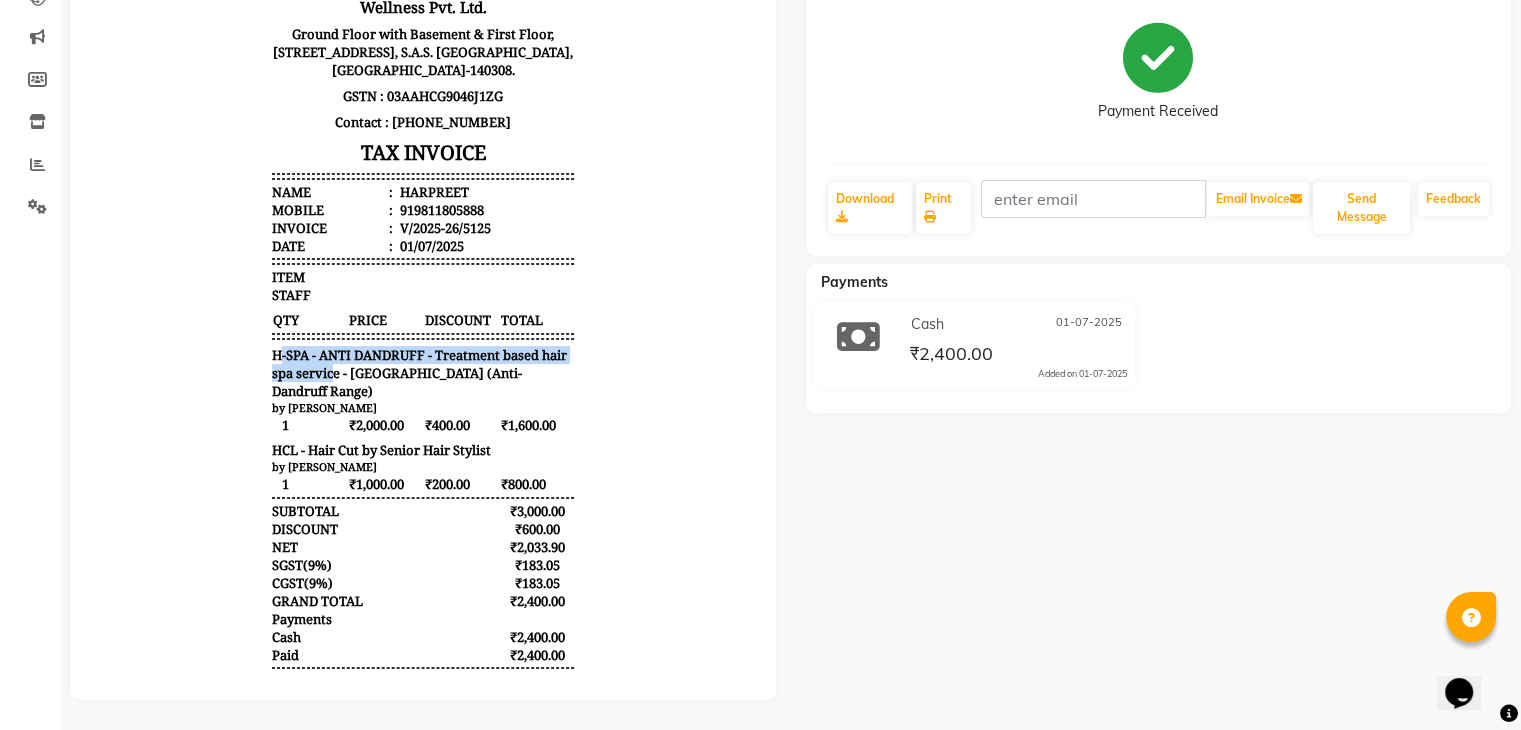 drag, startPoint x: 261, startPoint y: 327, endPoint x: 312, endPoint y: 338, distance: 52.17279 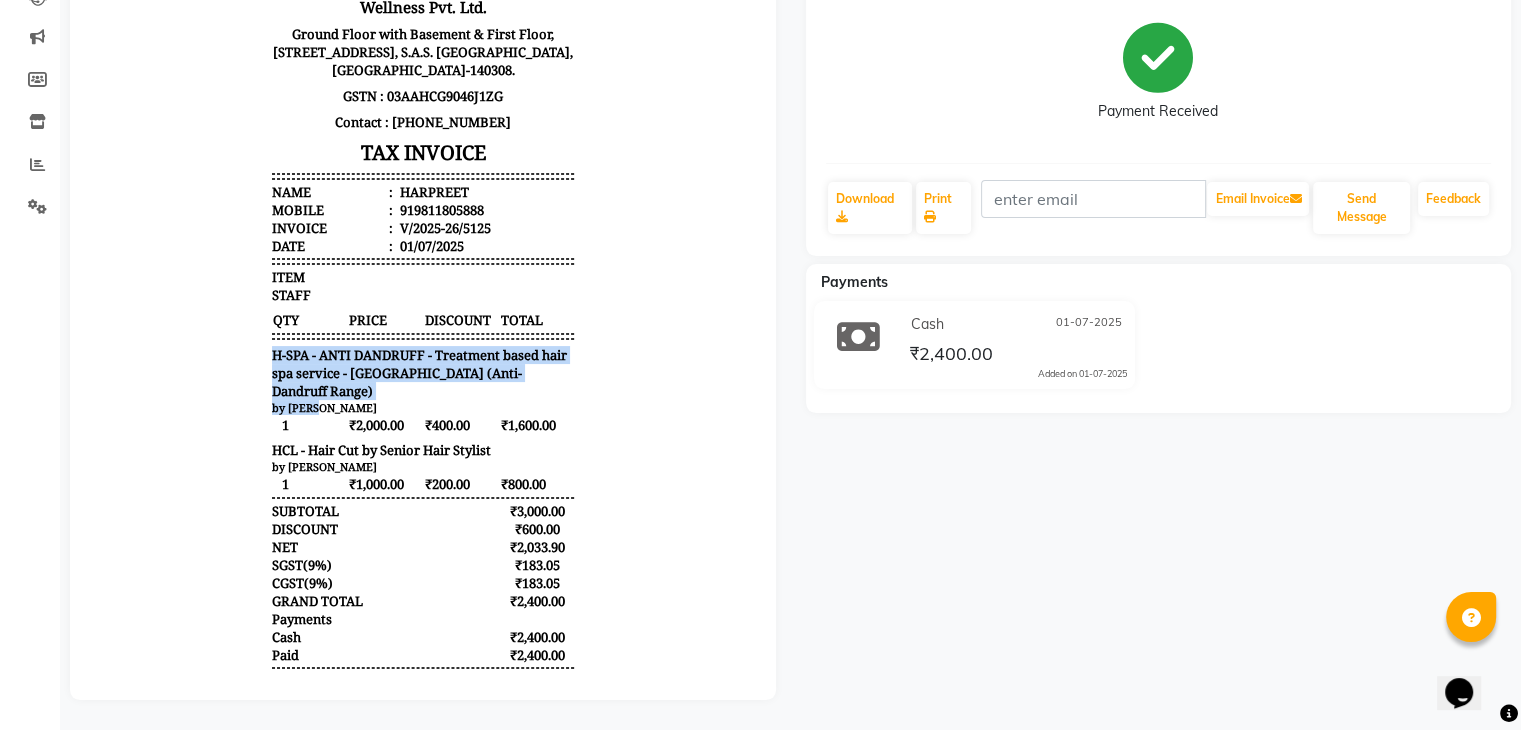 drag, startPoint x: 258, startPoint y: 329, endPoint x: 312, endPoint y: 357, distance: 60.827625 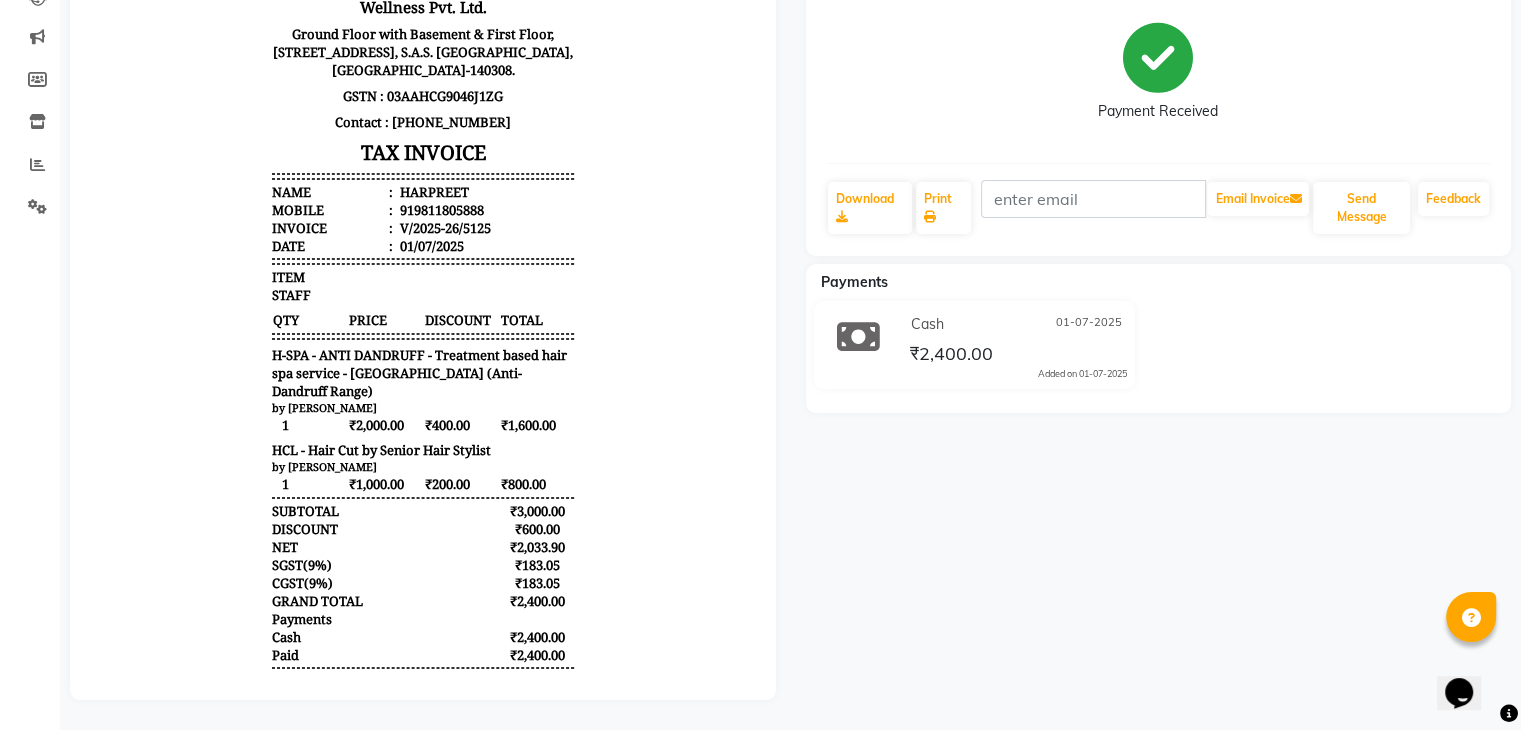 click at bounding box center [423, 174] 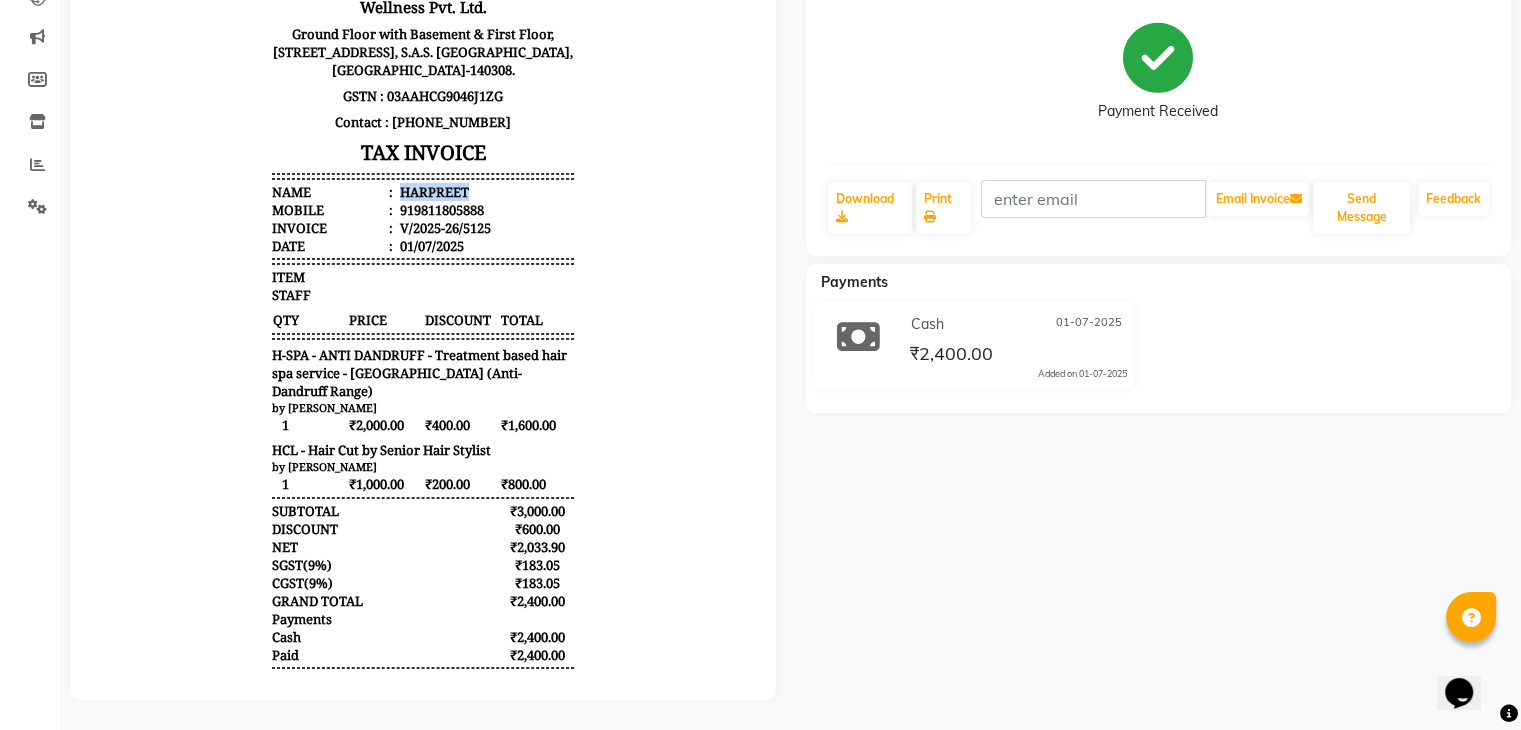 click on "HARPREET" at bounding box center (432, 192) 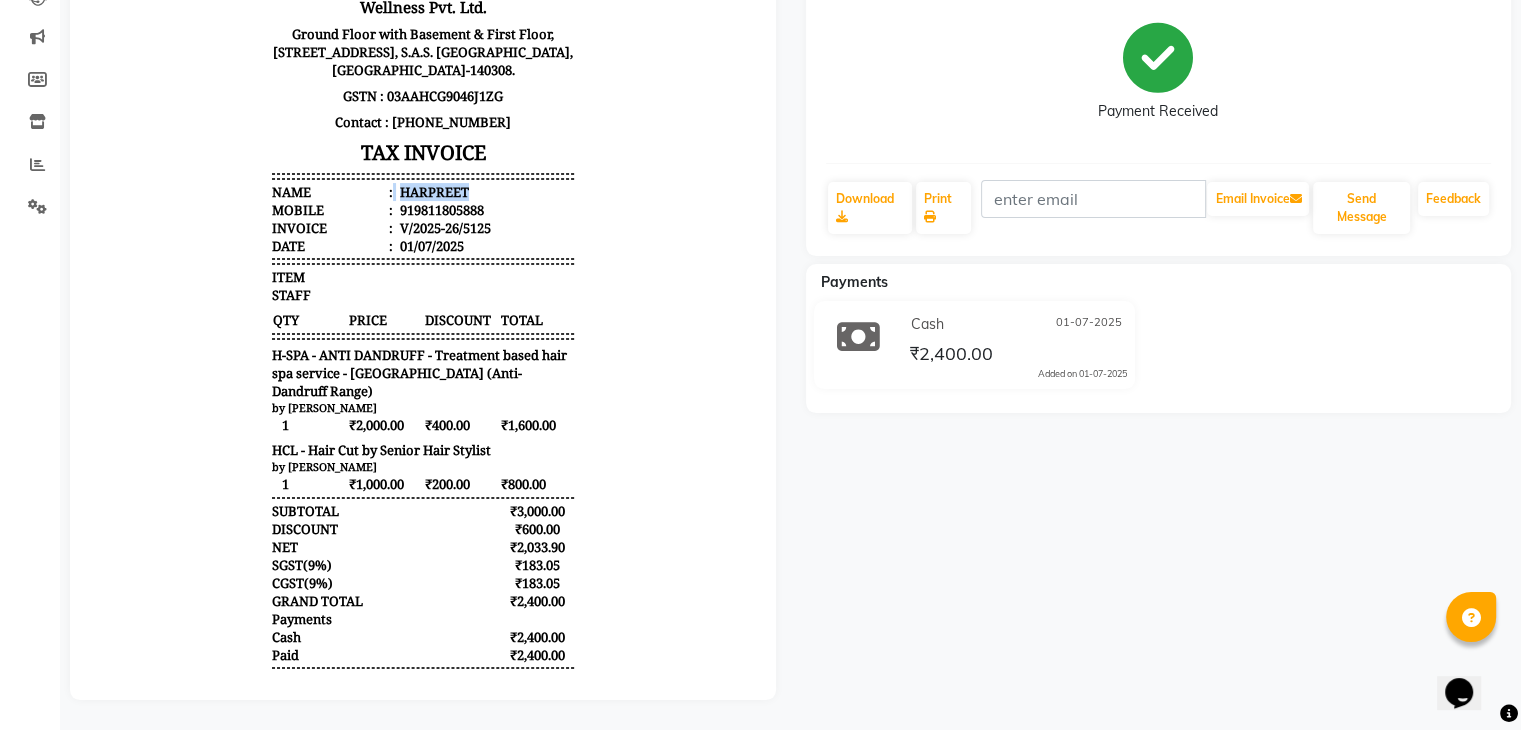 click on "HARPREET" at bounding box center (432, 192) 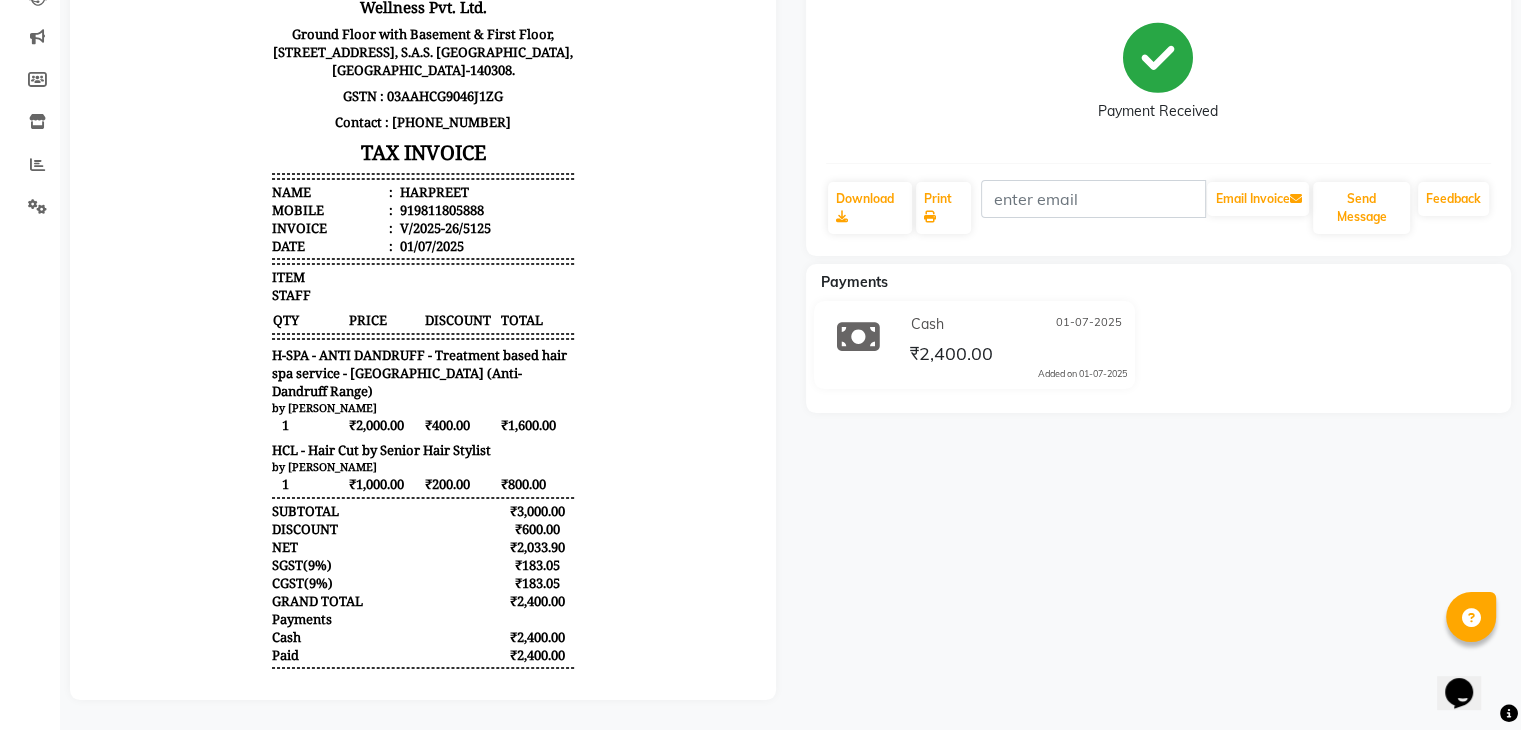 click on "V/2025-26/5125" at bounding box center (443, 228) 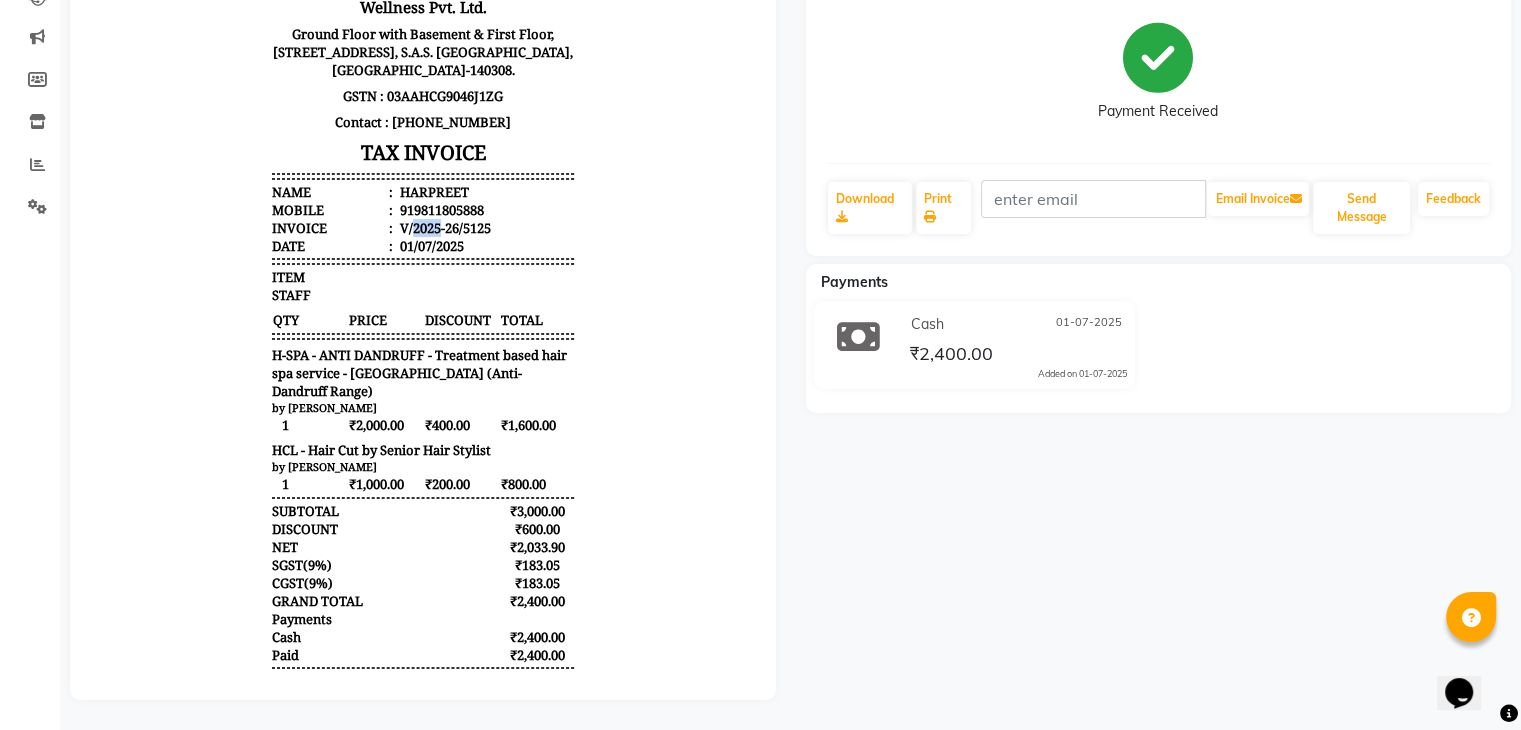 click on "V/2025-26/5125" at bounding box center [443, 228] 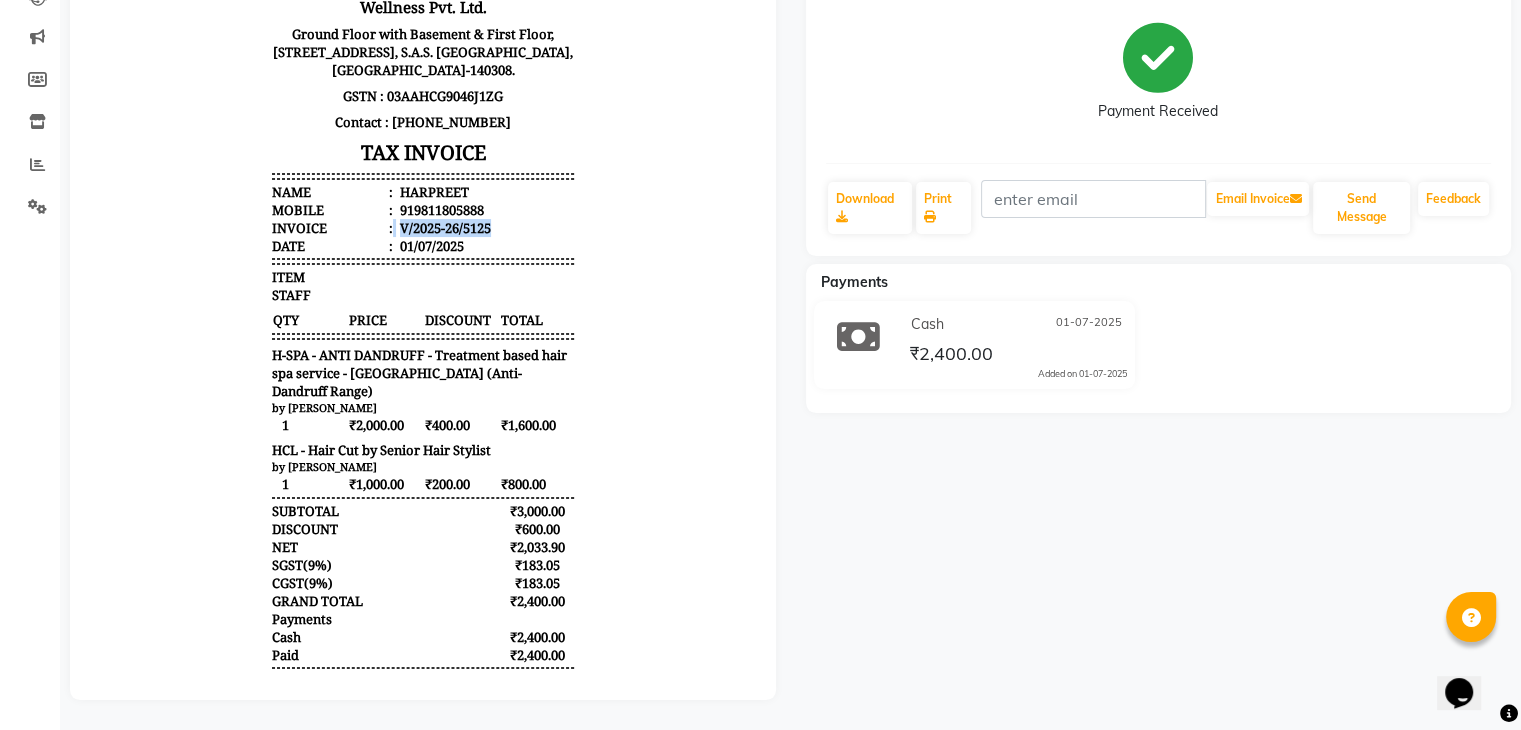 click on "V/2025-26/5125" at bounding box center (443, 228) 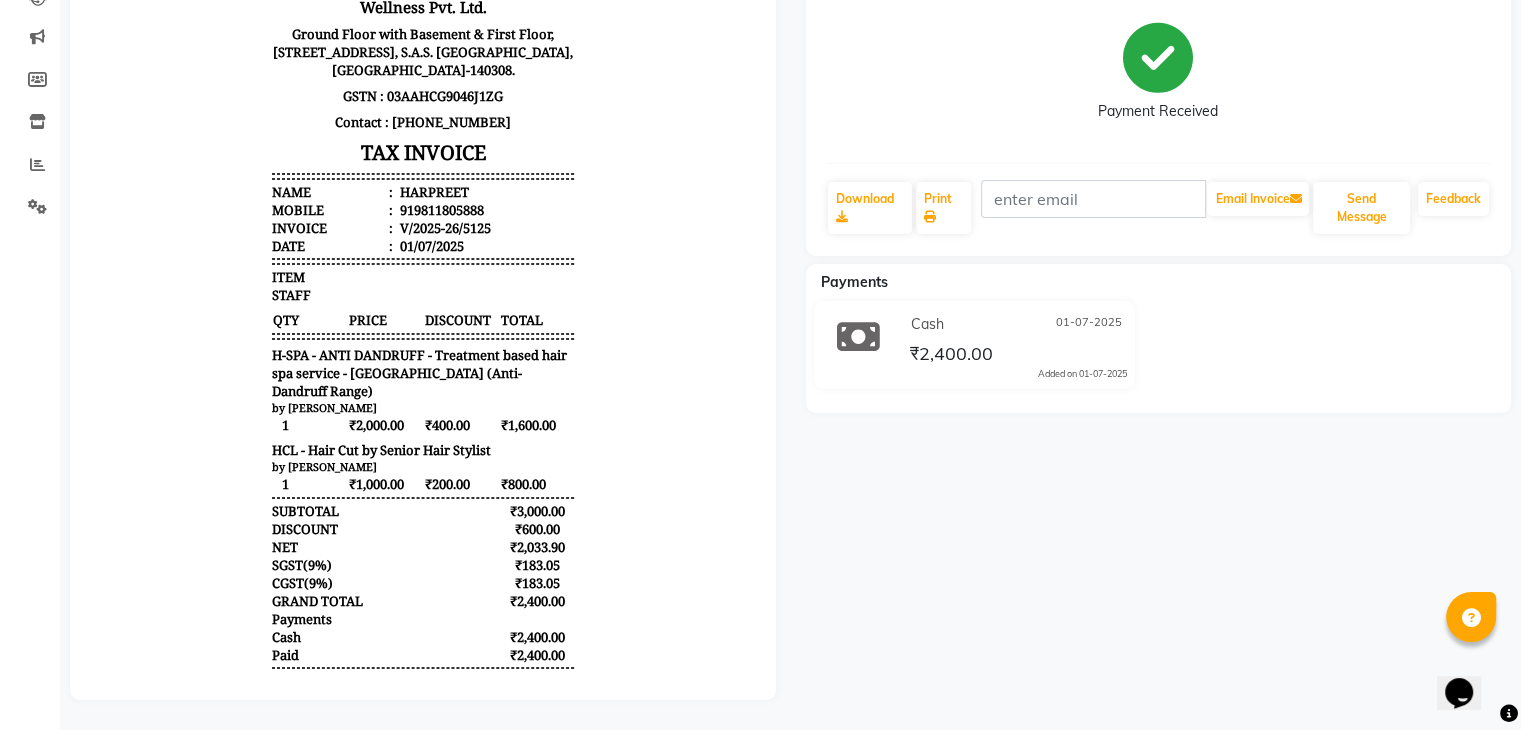 click on "PRICE" at bounding box center [385, 320] 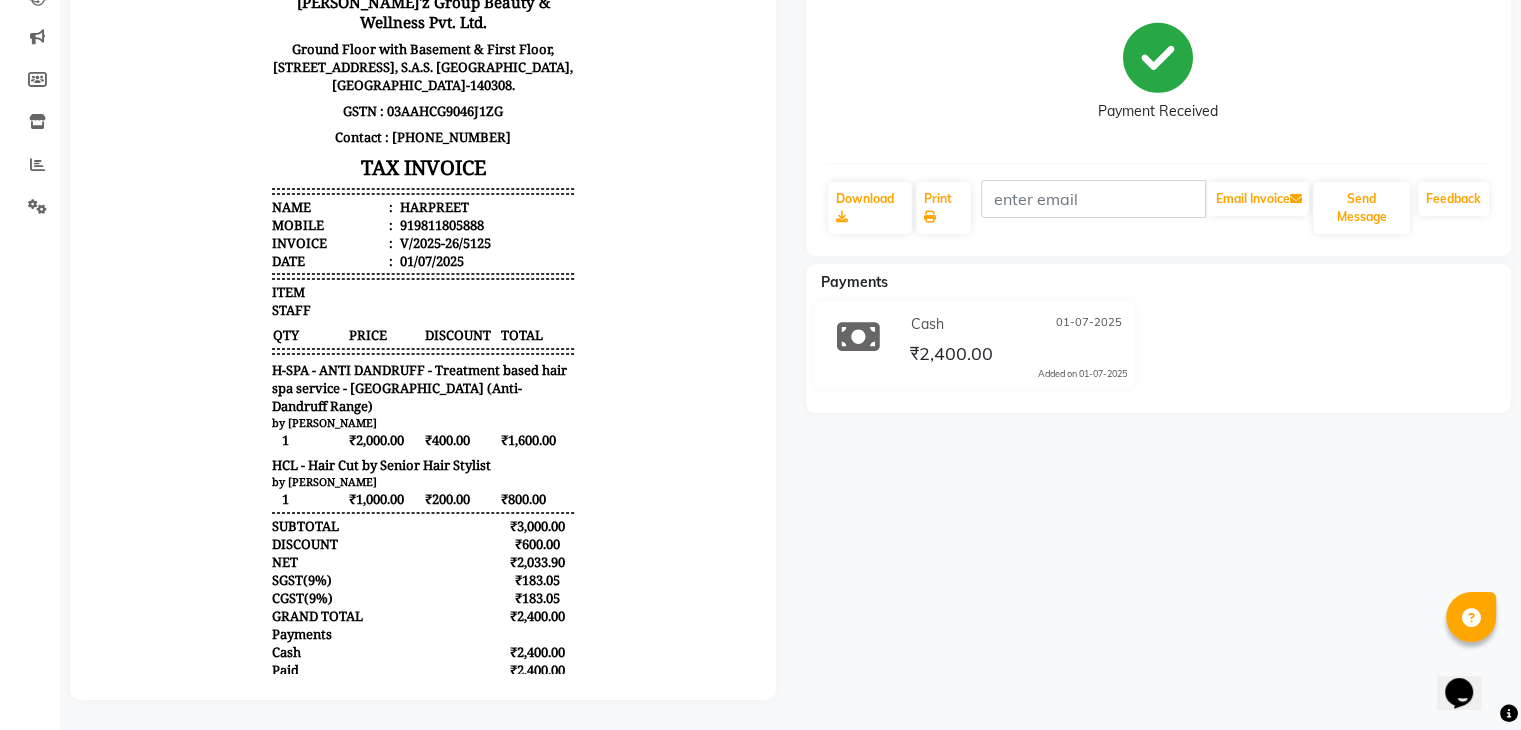 scroll, scrollTop: 15, scrollLeft: 0, axis: vertical 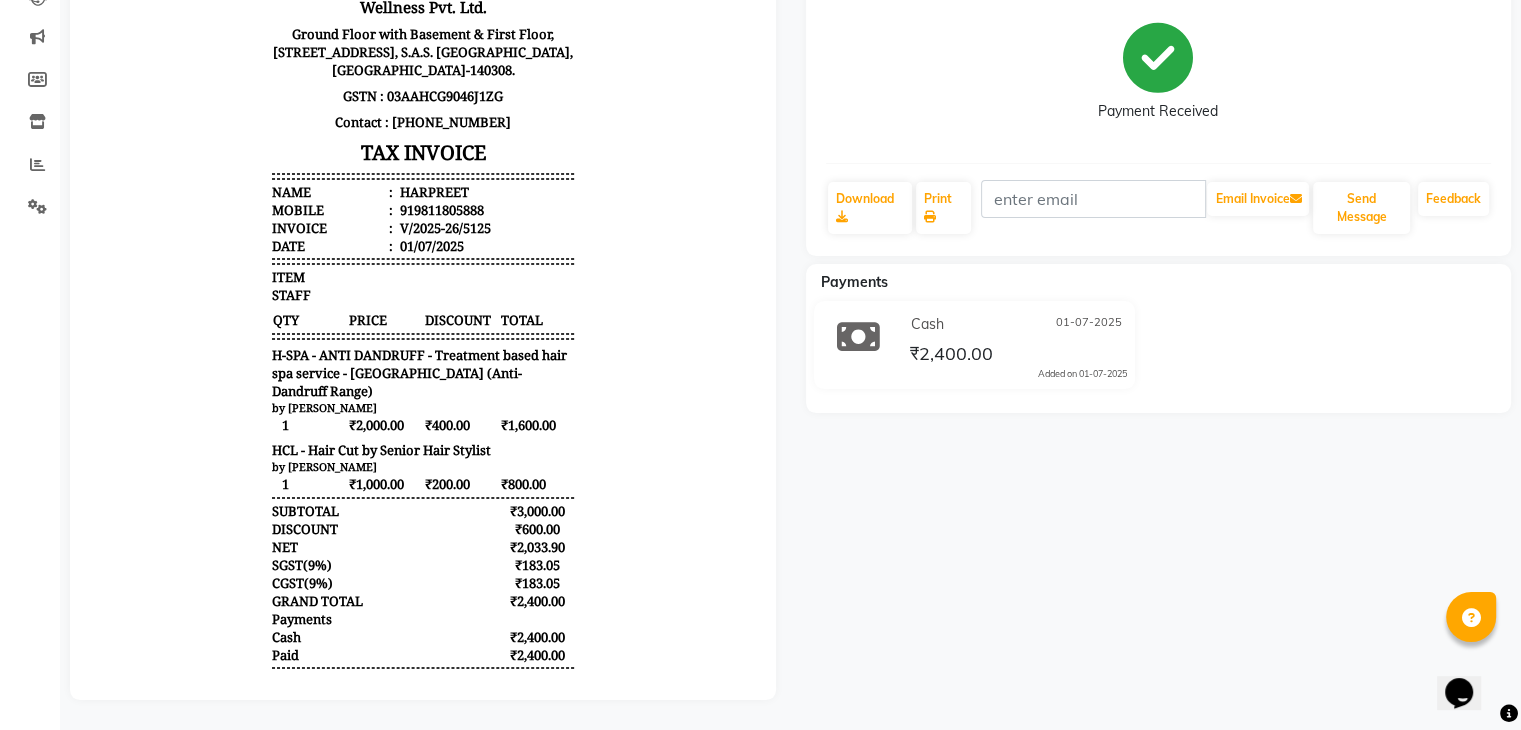 click on "Cash
₹2,400.00" at bounding box center [423, 637] 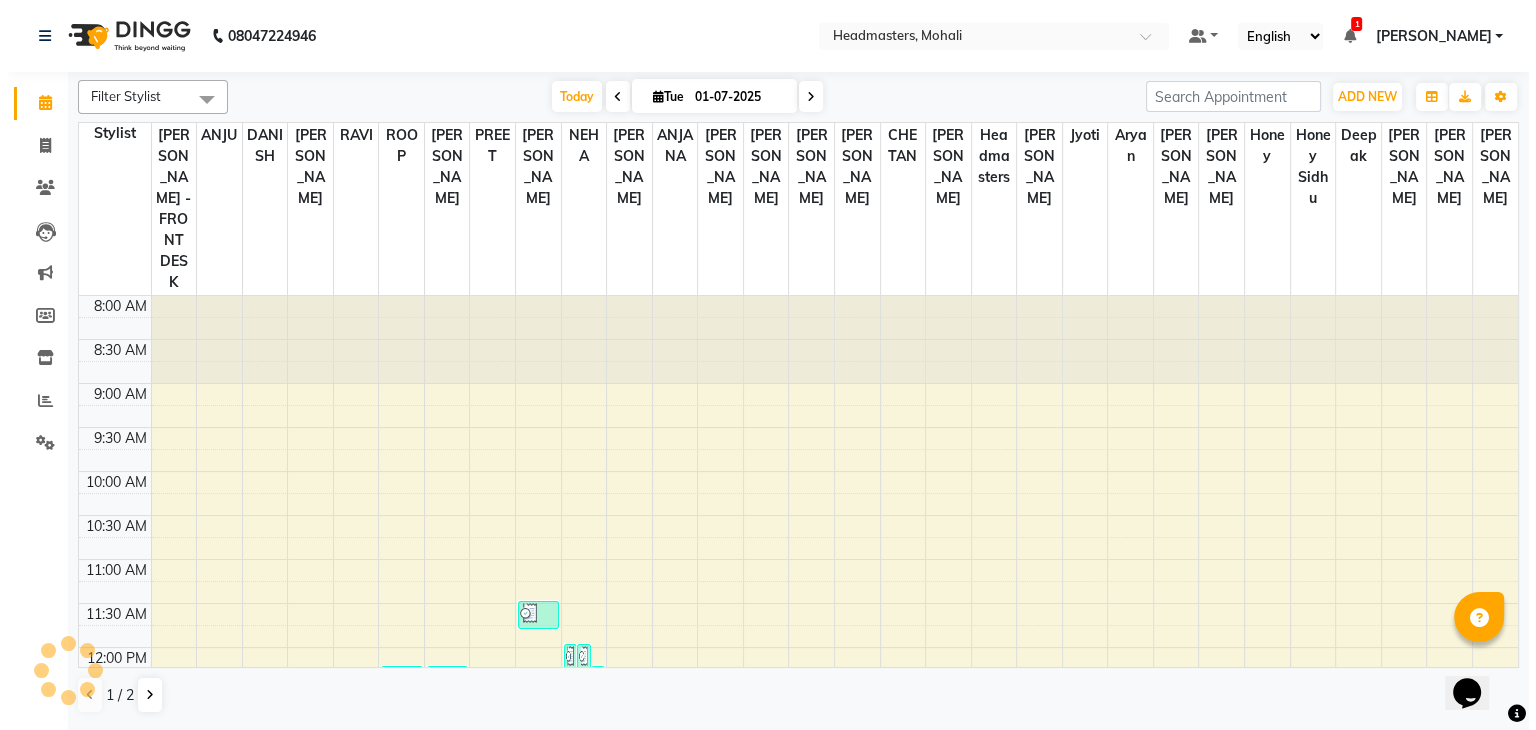 scroll, scrollTop: 0, scrollLeft: 0, axis: both 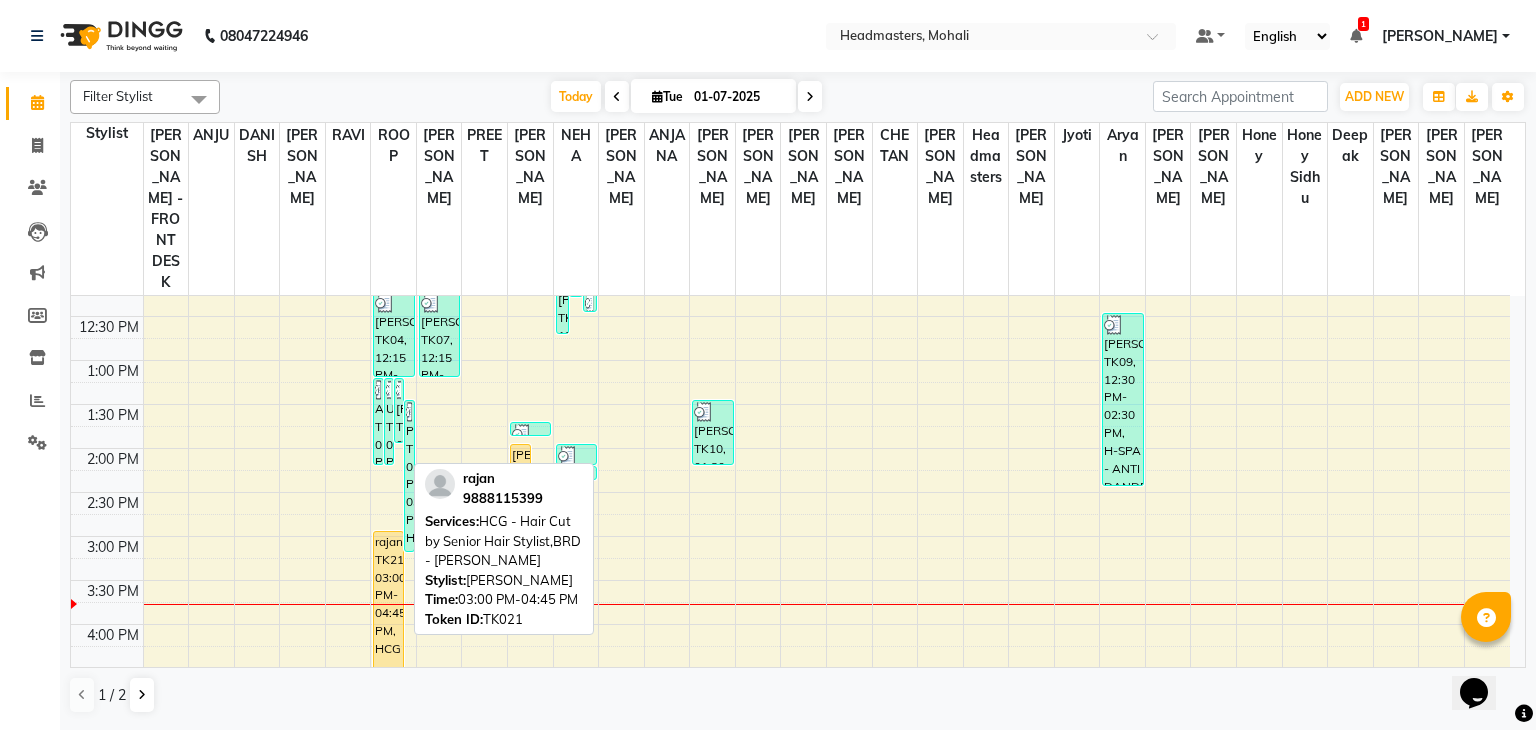 click on "rajan, TK21, 03:00 PM-04:45 PM, HCG - Hair Cut by Senior Hair Stylist,BRD - [PERSON_NAME]" at bounding box center [388, 607] 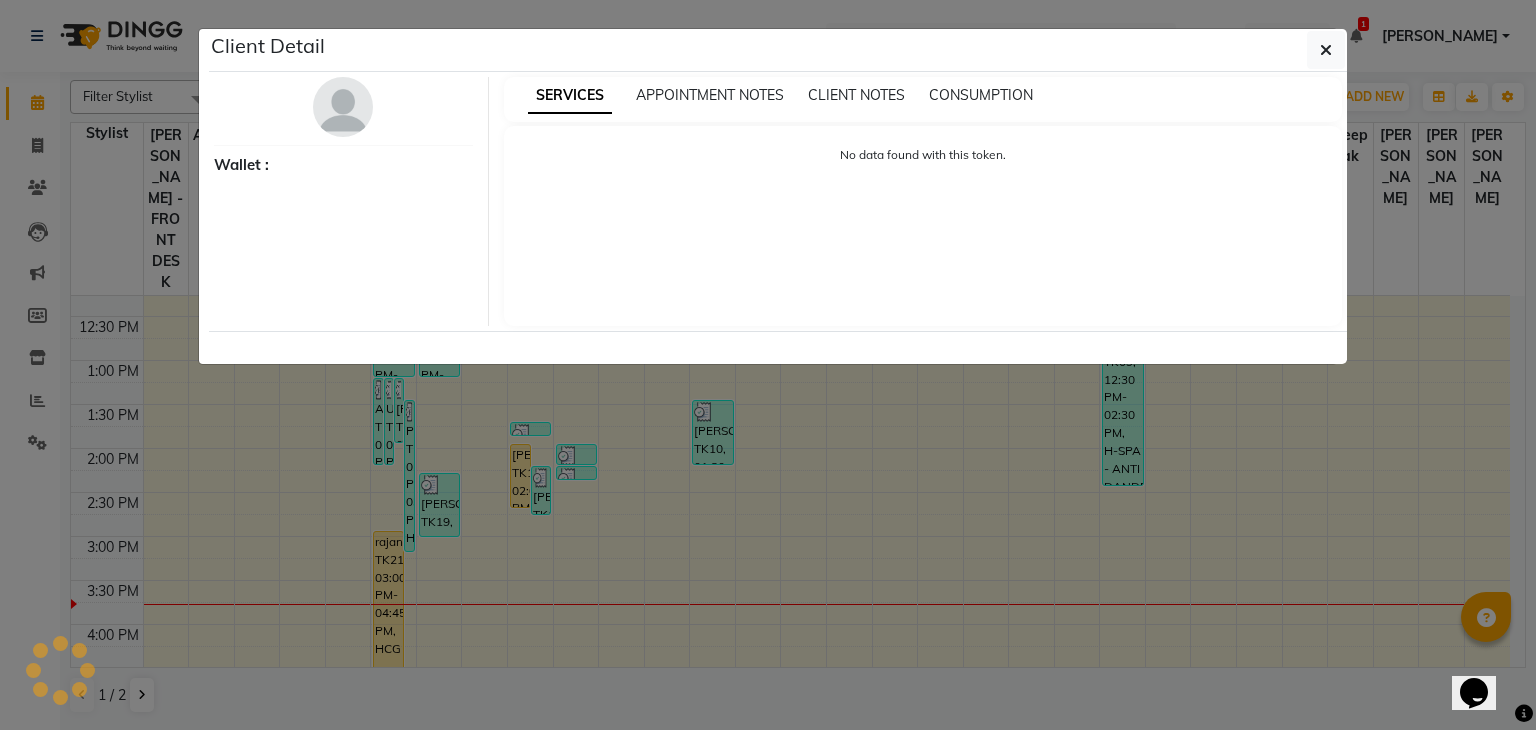 select on "1" 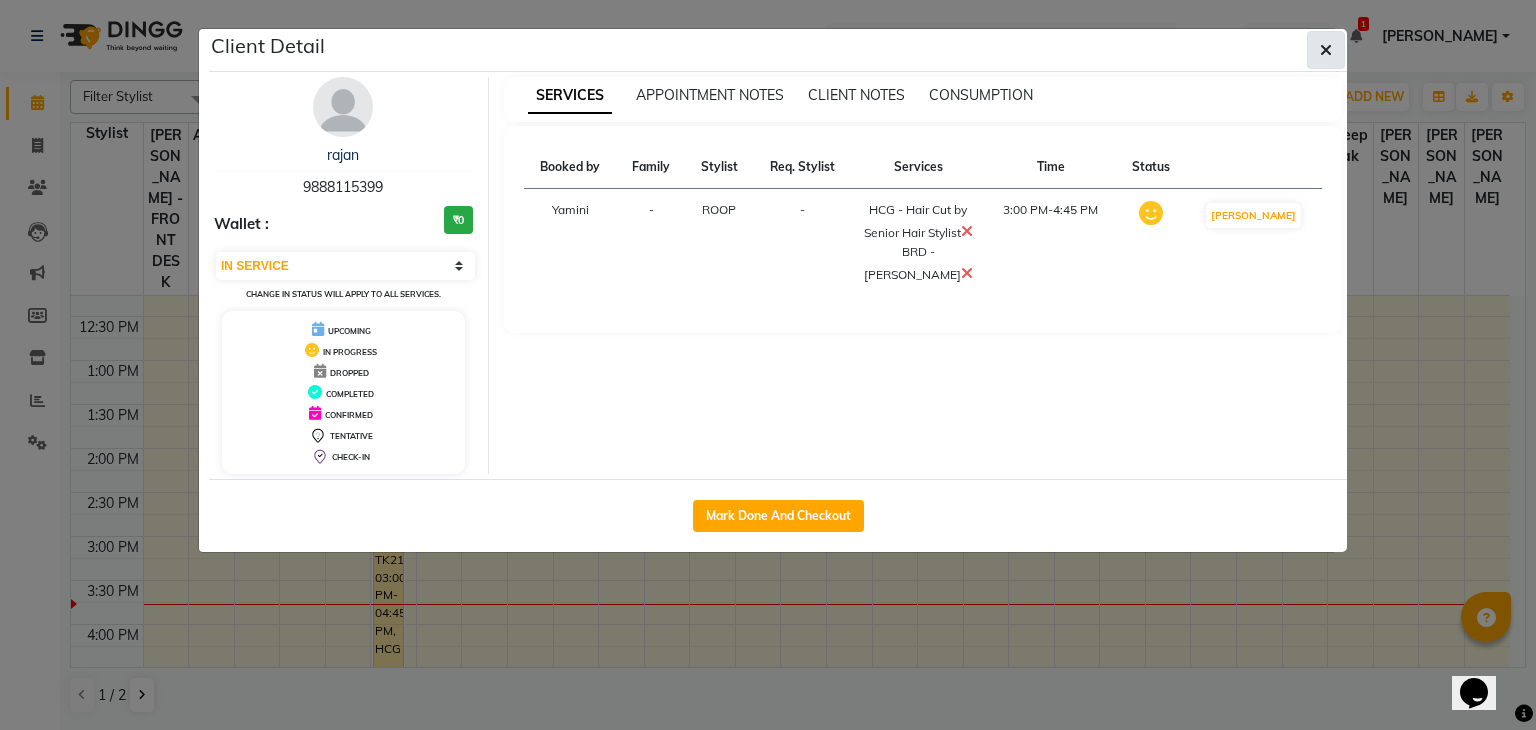 click 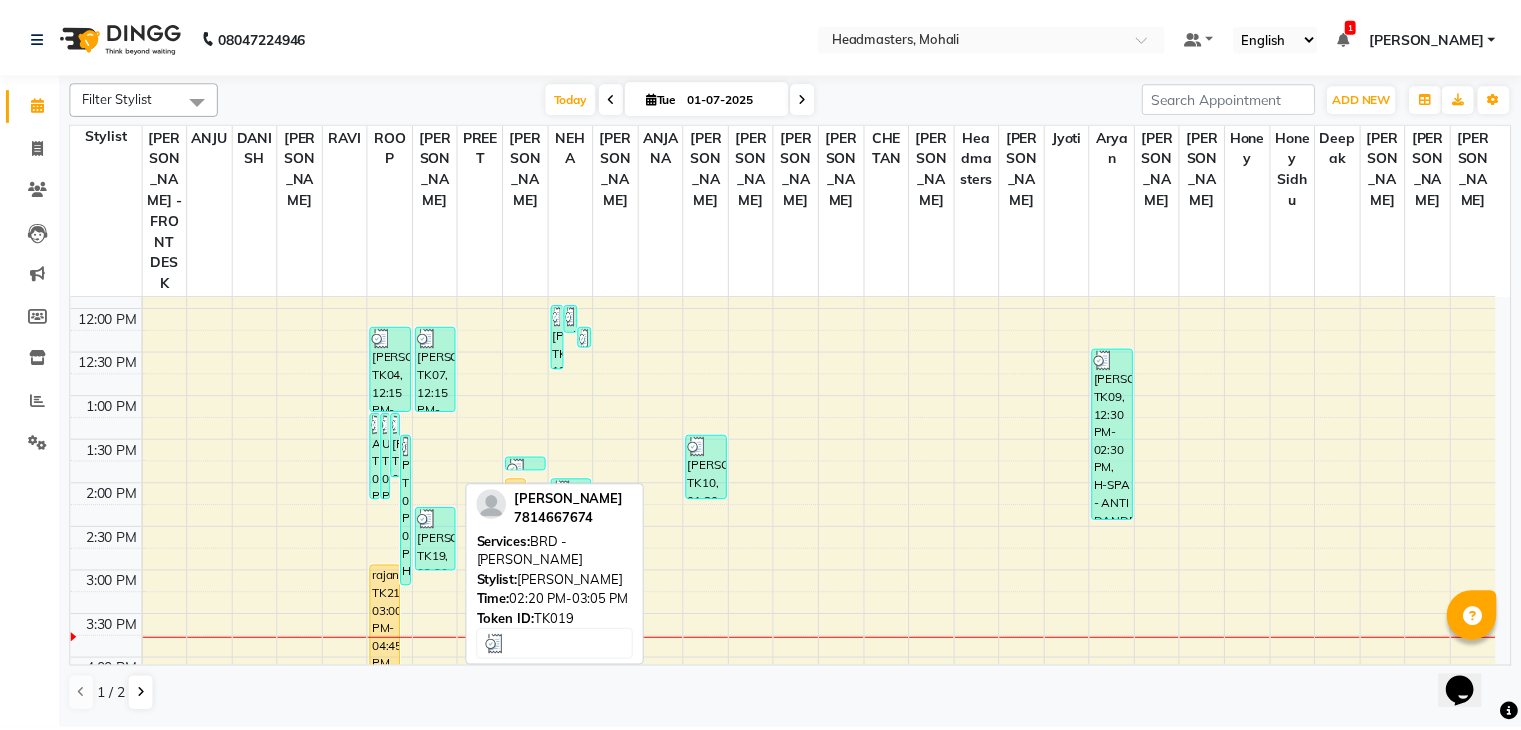 scroll, scrollTop: 339, scrollLeft: 0, axis: vertical 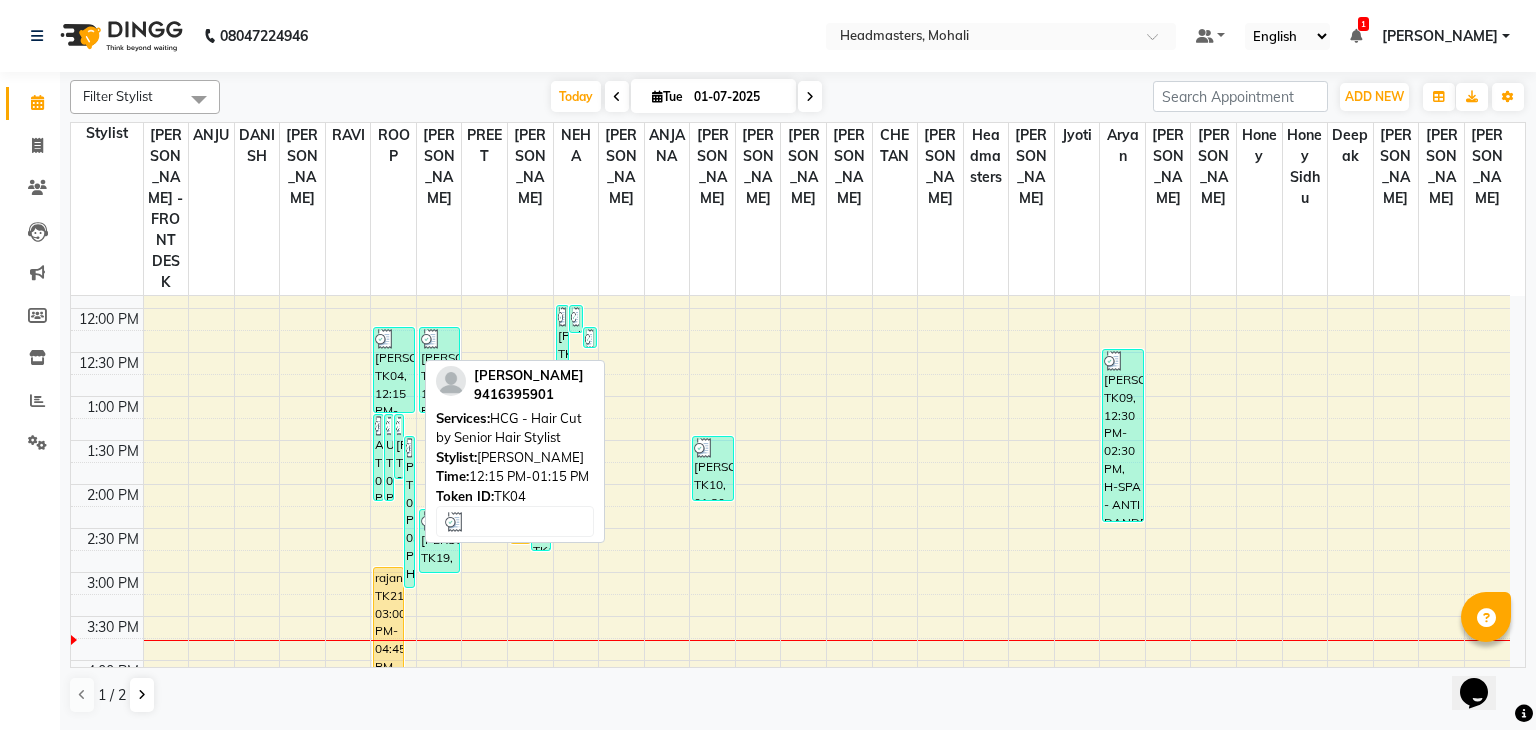 click on "[PERSON_NAME], TK04, 12:15 PM-01:15 PM, HCG - Hair Cut by Senior Hair Stylist" at bounding box center [393, 370] 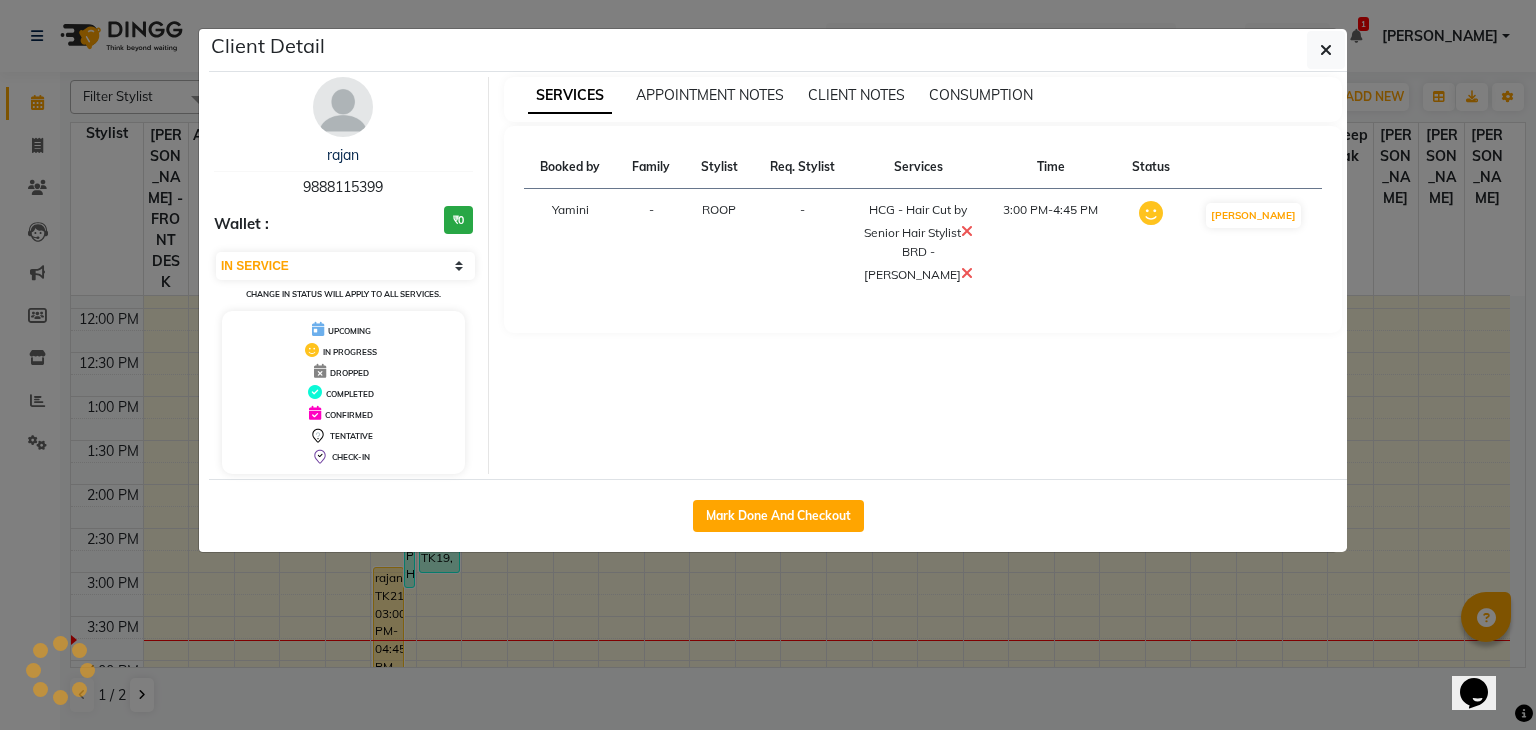 select on "3" 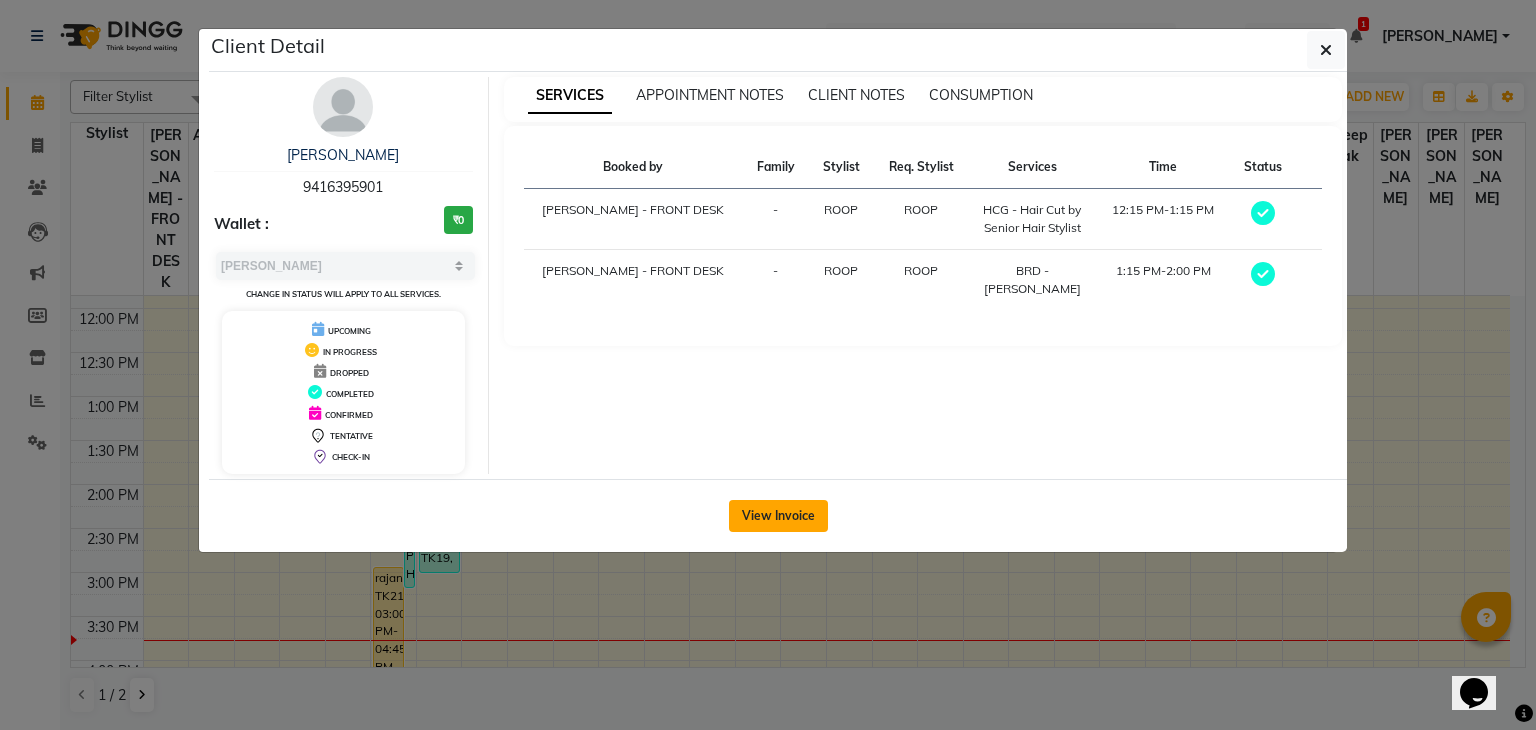 click on "View Invoice" 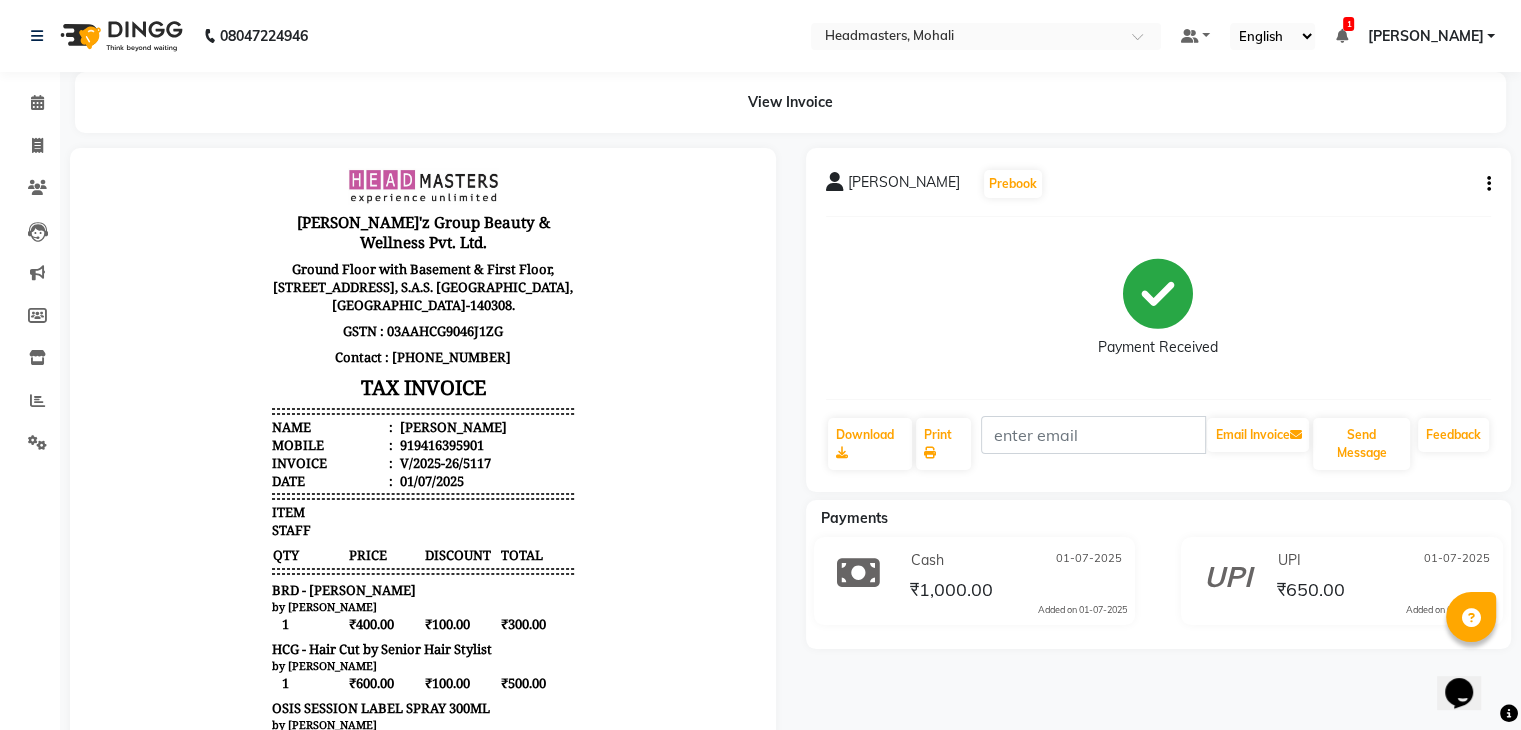 scroll, scrollTop: 190, scrollLeft: 0, axis: vertical 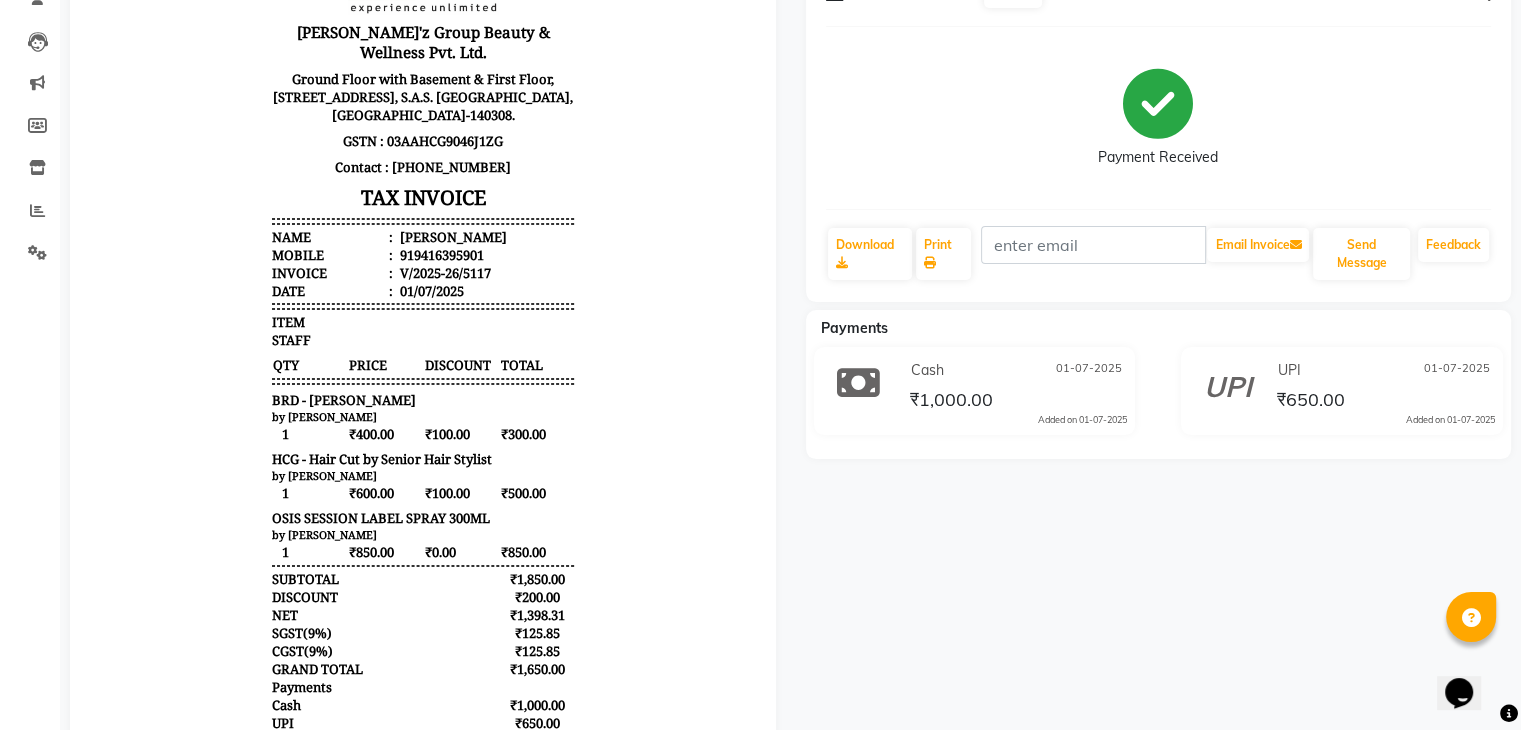 click on "₹500.00" at bounding box center (537, 493) 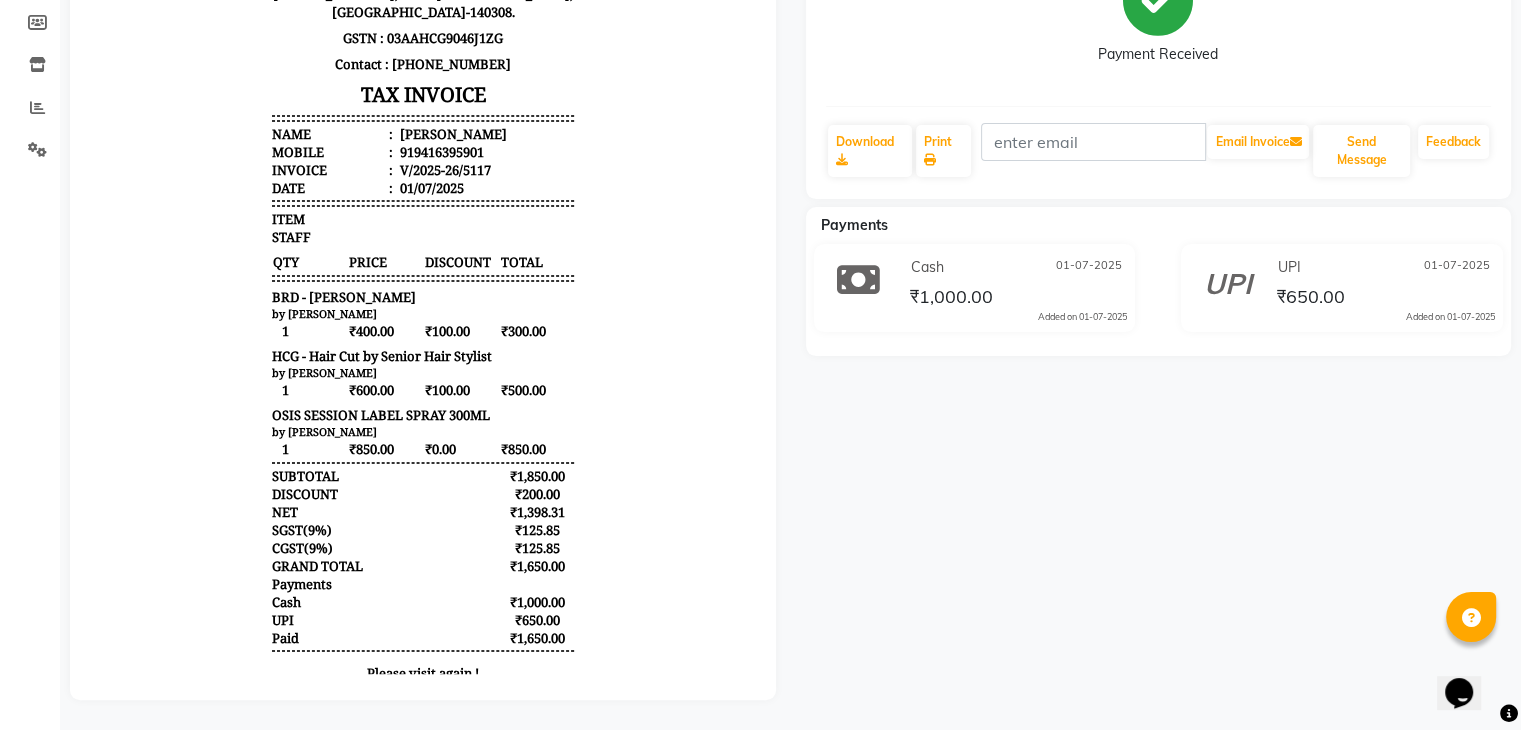 scroll, scrollTop: 0, scrollLeft: 0, axis: both 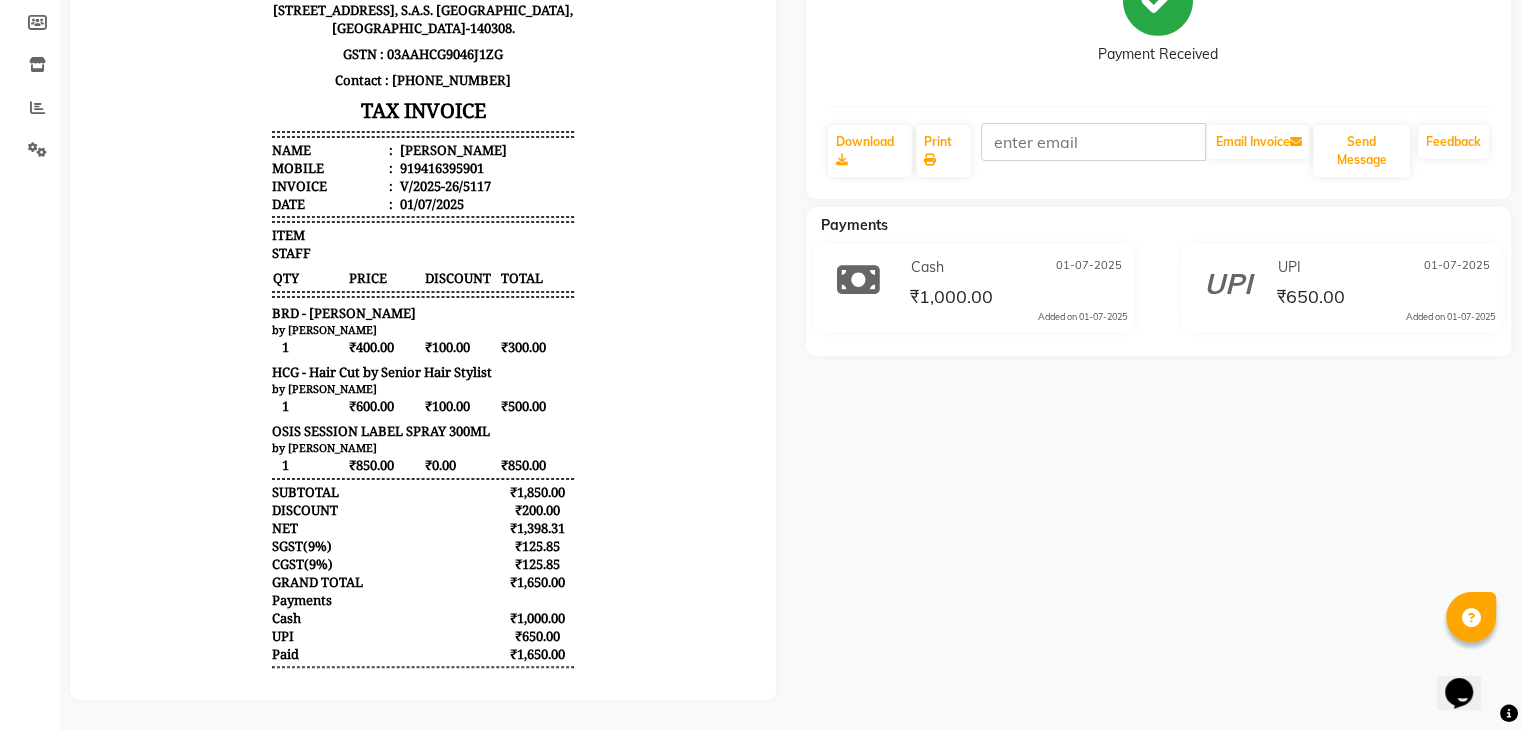 click on "₹850.00" at bounding box center (537, 465) 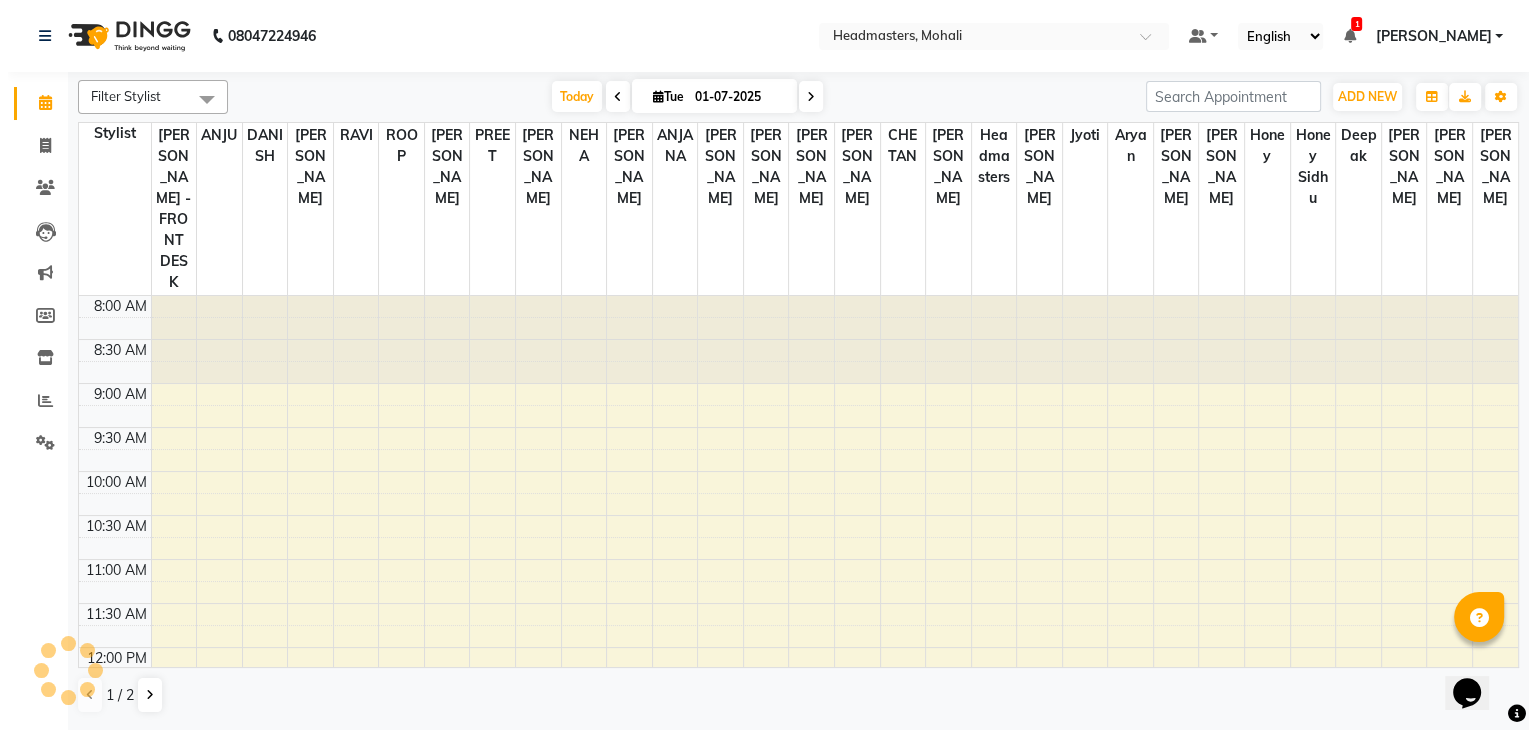 scroll, scrollTop: 0, scrollLeft: 0, axis: both 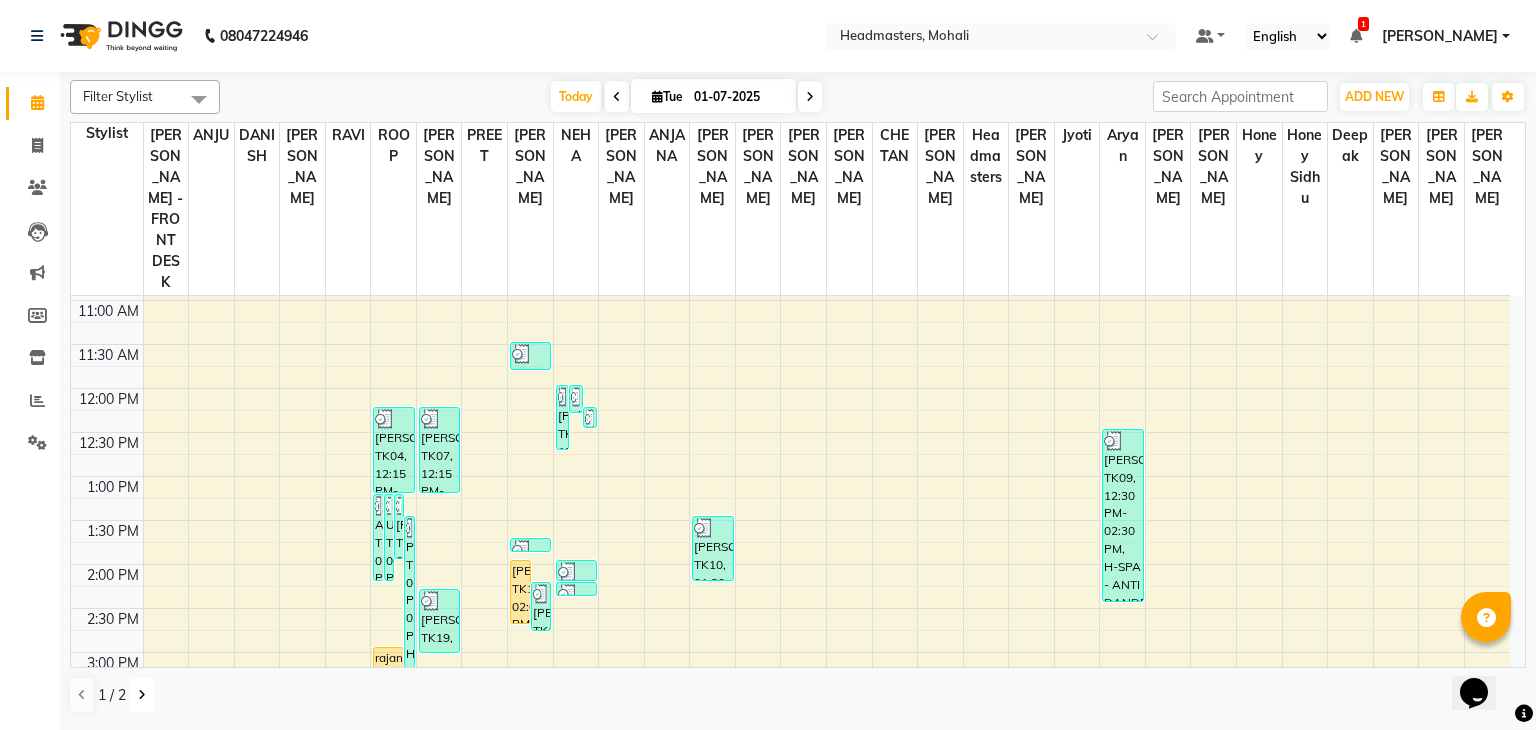 click at bounding box center [142, 695] 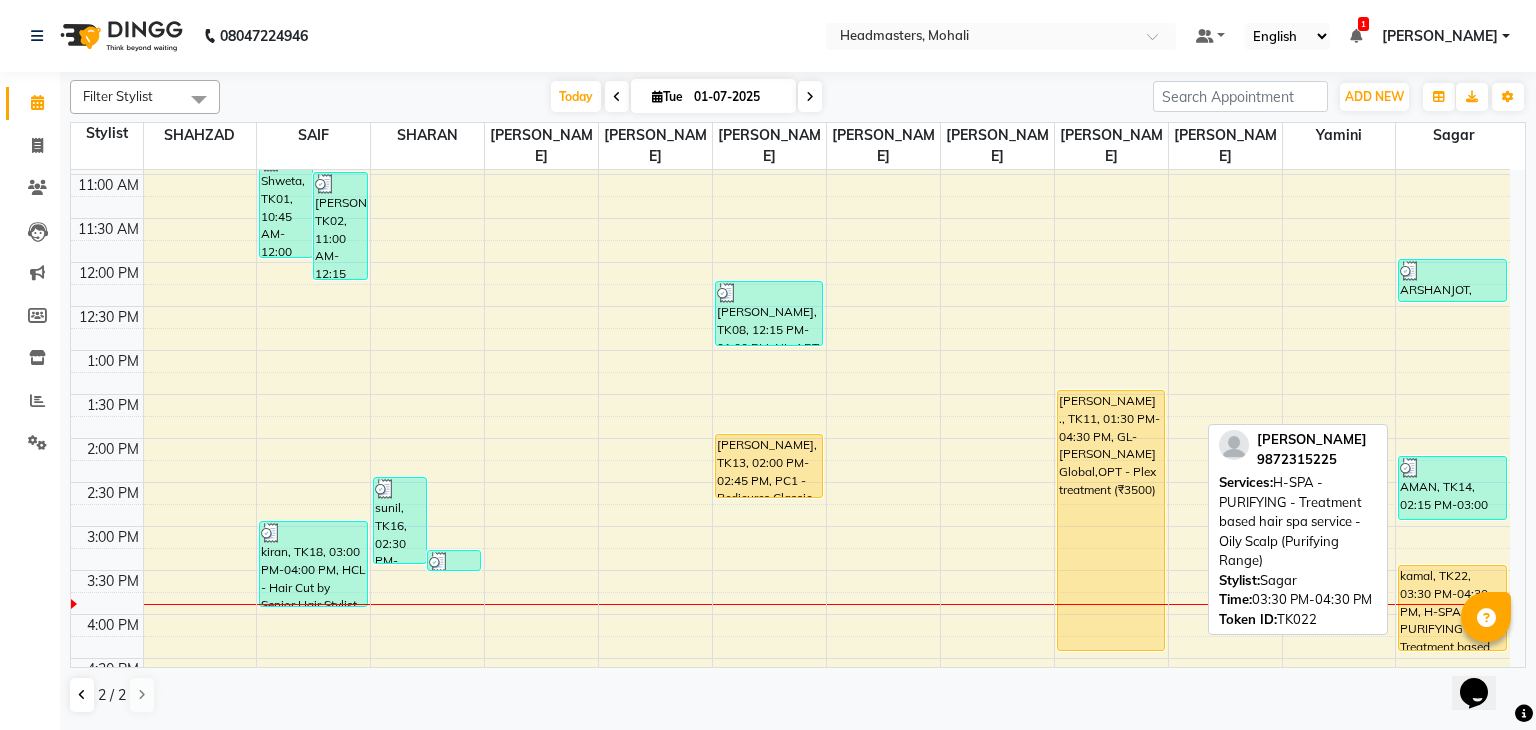 click on "kamal, TK22, 03:30 PM-04:30 PM, H-SPA - PURIFYING - Treatment based hair spa service - Oily Scalp (Purifying Range)" at bounding box center (1452, 608) 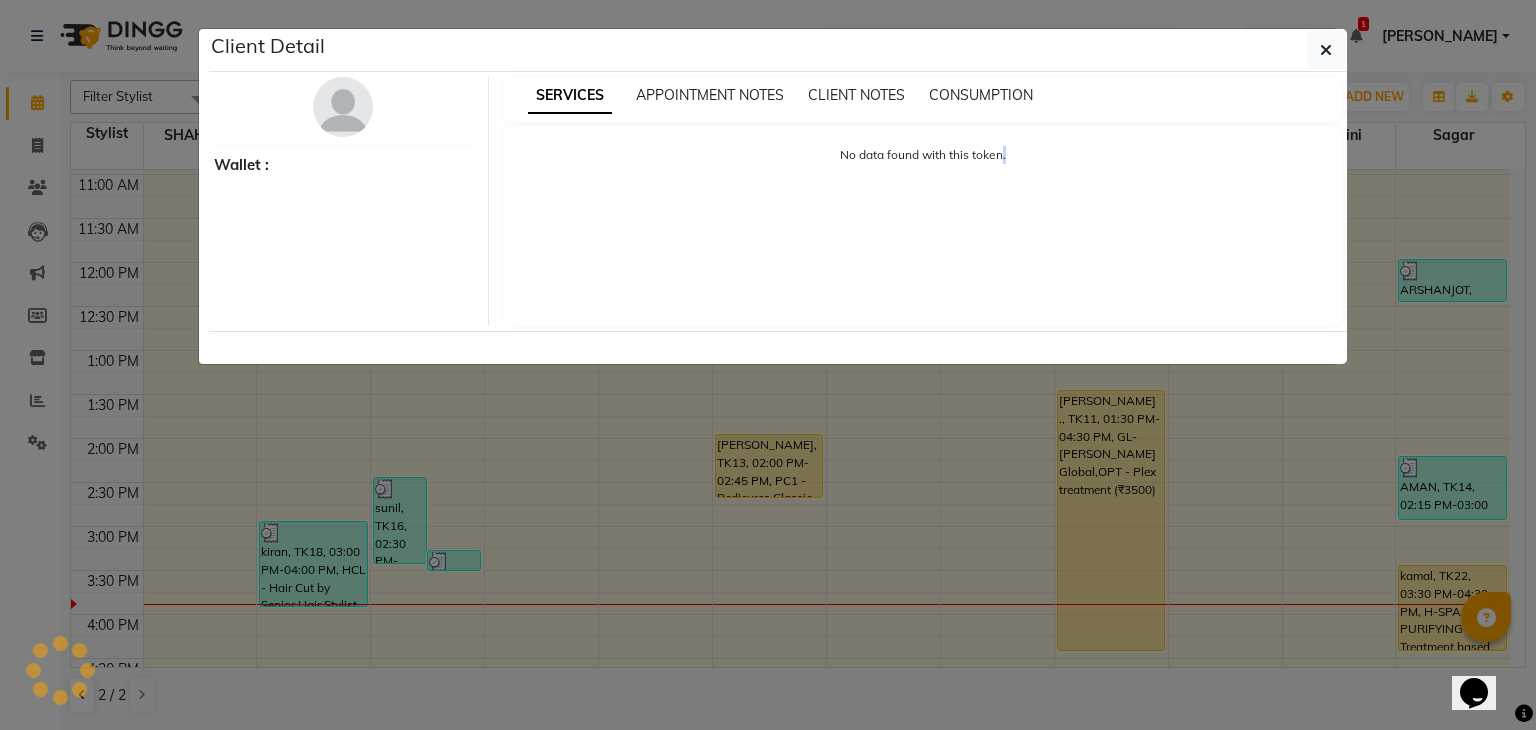 click on "Client Detail     Wallet : SERVICES APPOINTMENT NOTES CLIENT NOTES CONSUMPTION No data found with this token." 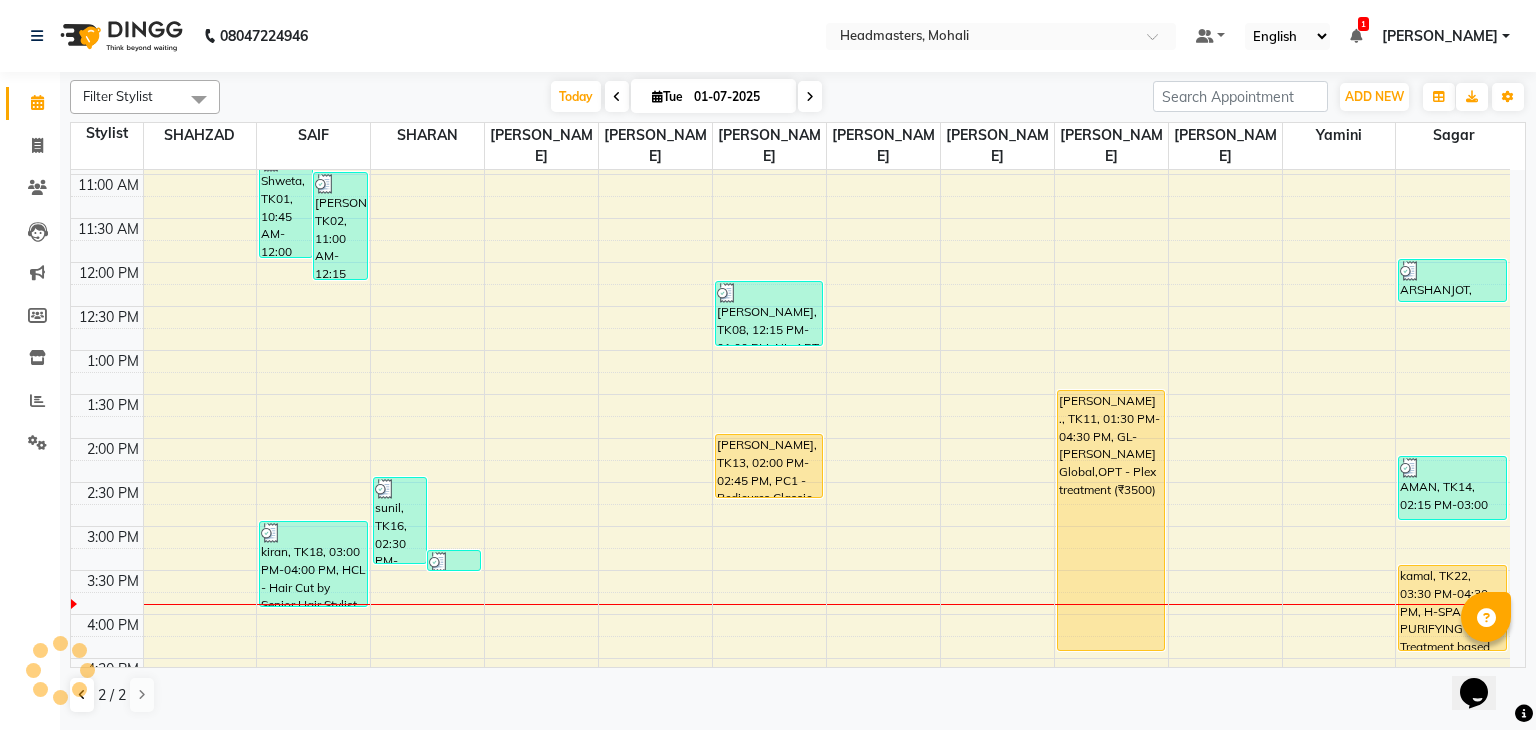 click on "Client Detail     Wallet : SERVICES APPOINTMENT NOTES CLIENT NOTES CONSUMPTION No data found with this token." 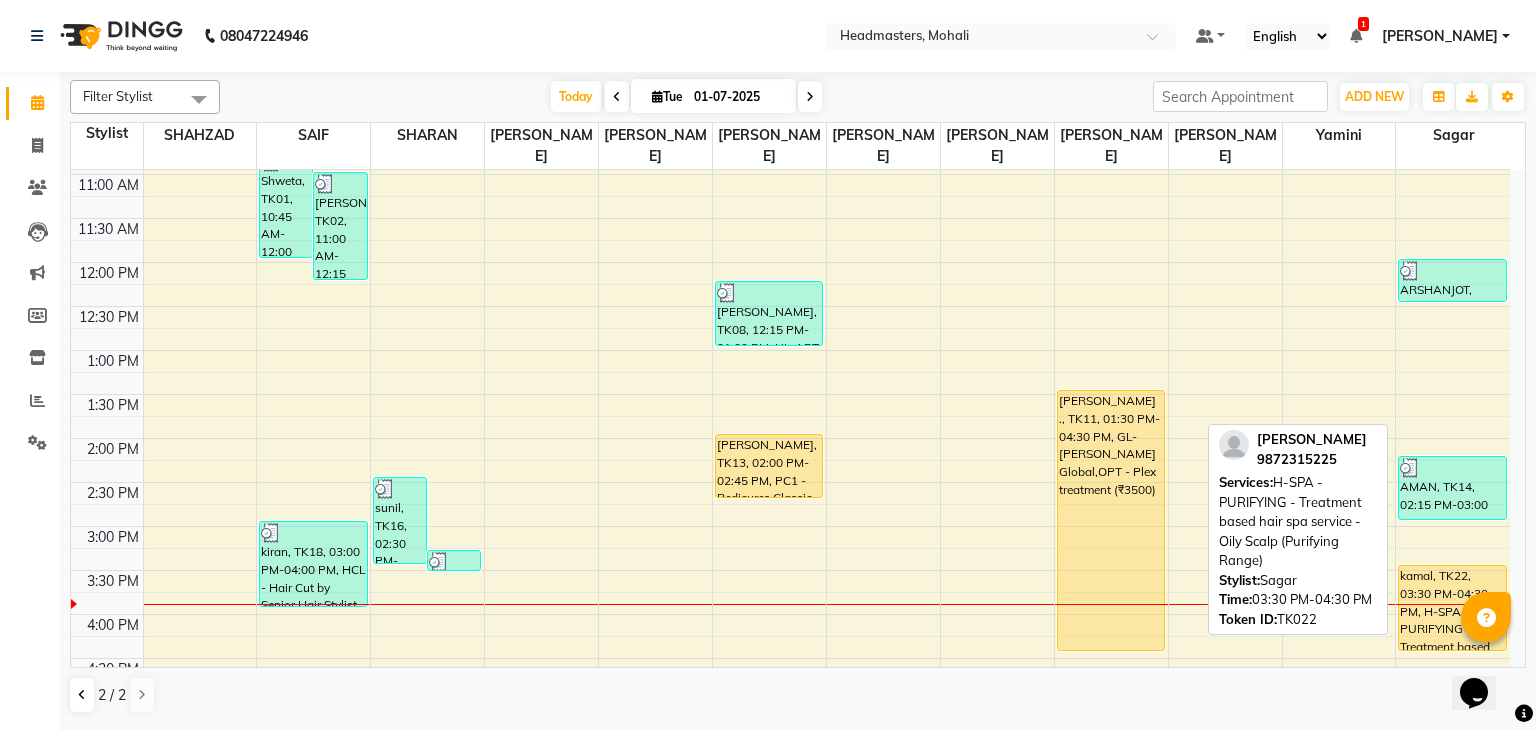 click on "kamal, TK22, 03:30 PM-04:30 PM, H-SPA - PURIFYING - Treatment based hair spa service - Oily Scalp (Purifying Range)" at bounding box center [1452, 608] 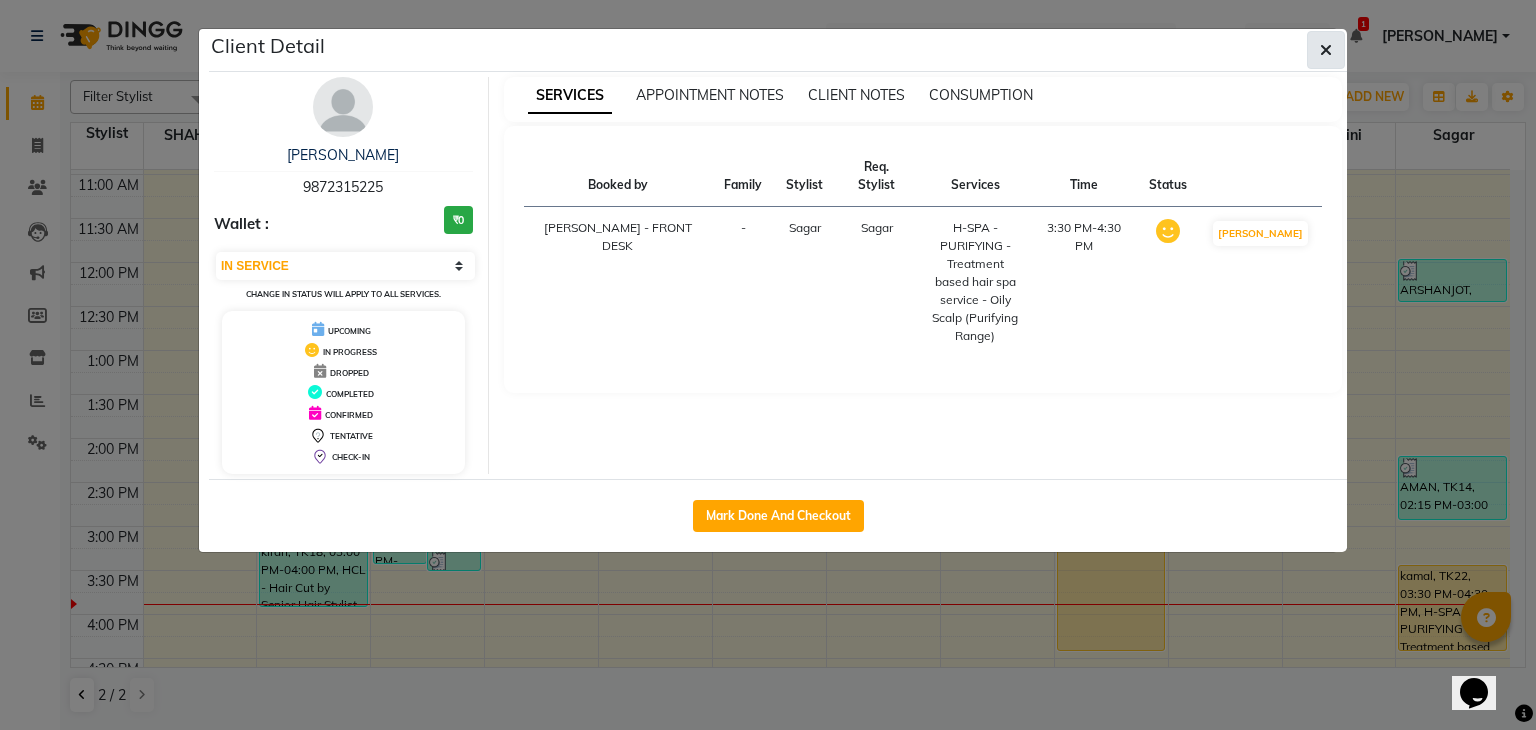 click 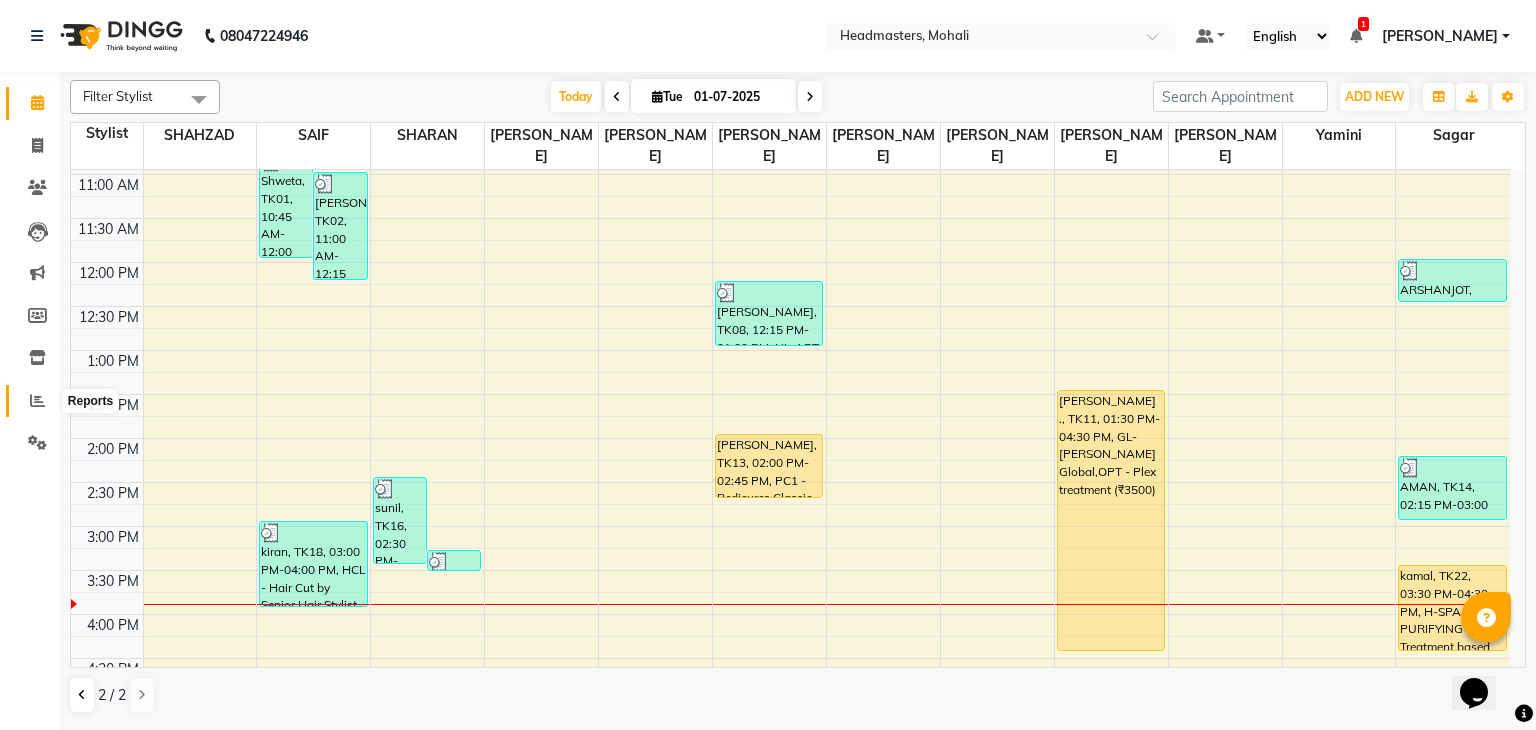 click 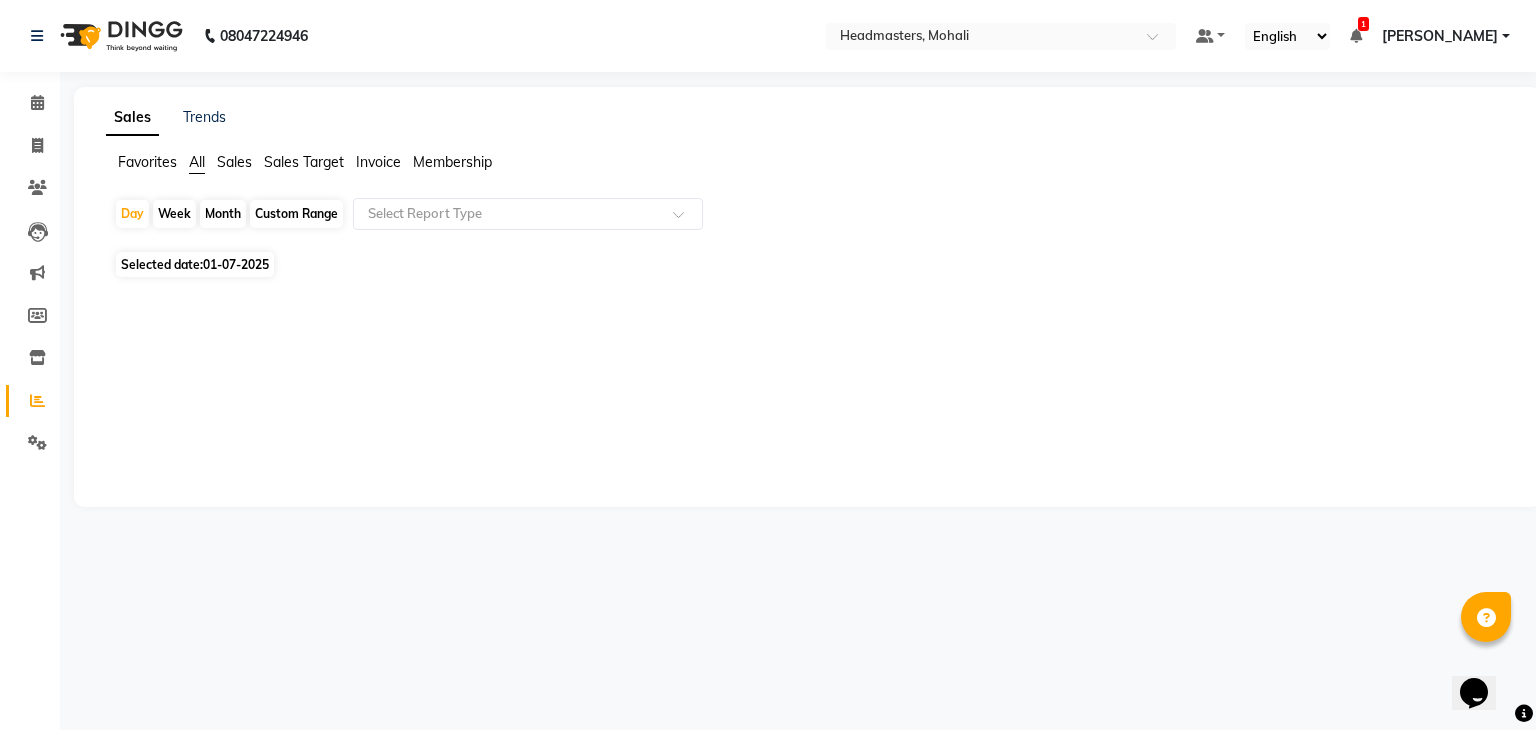 click on "Sales" 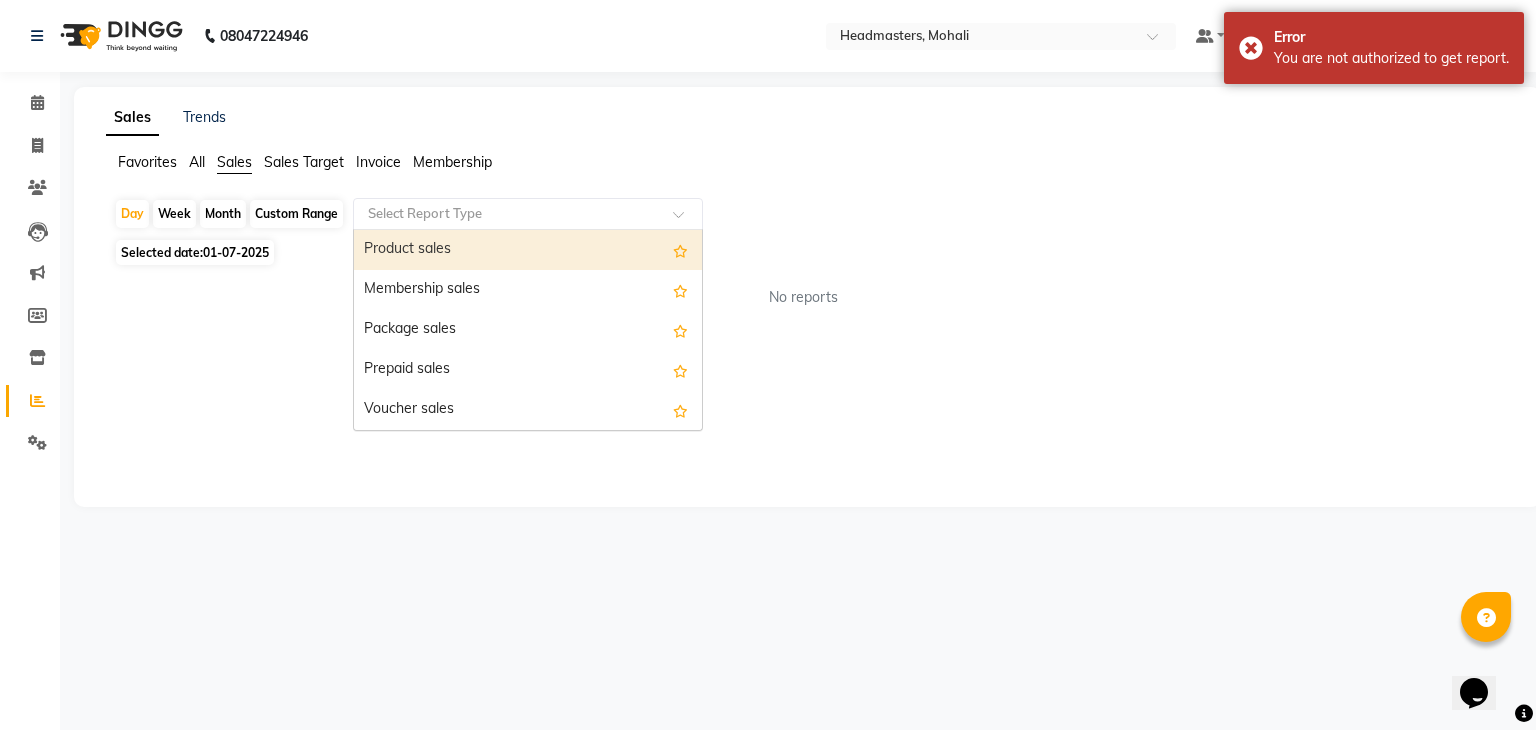 click 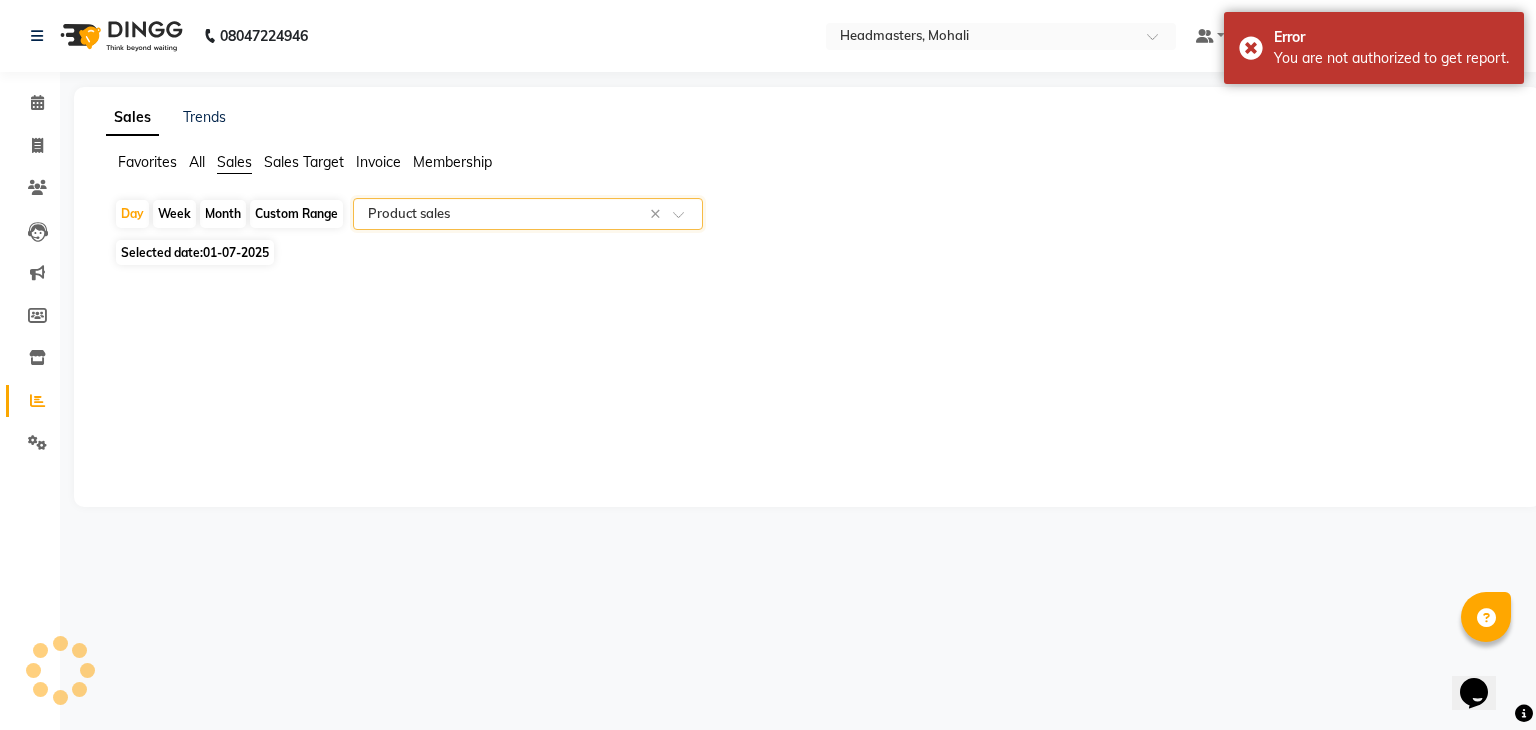 select on "csv" 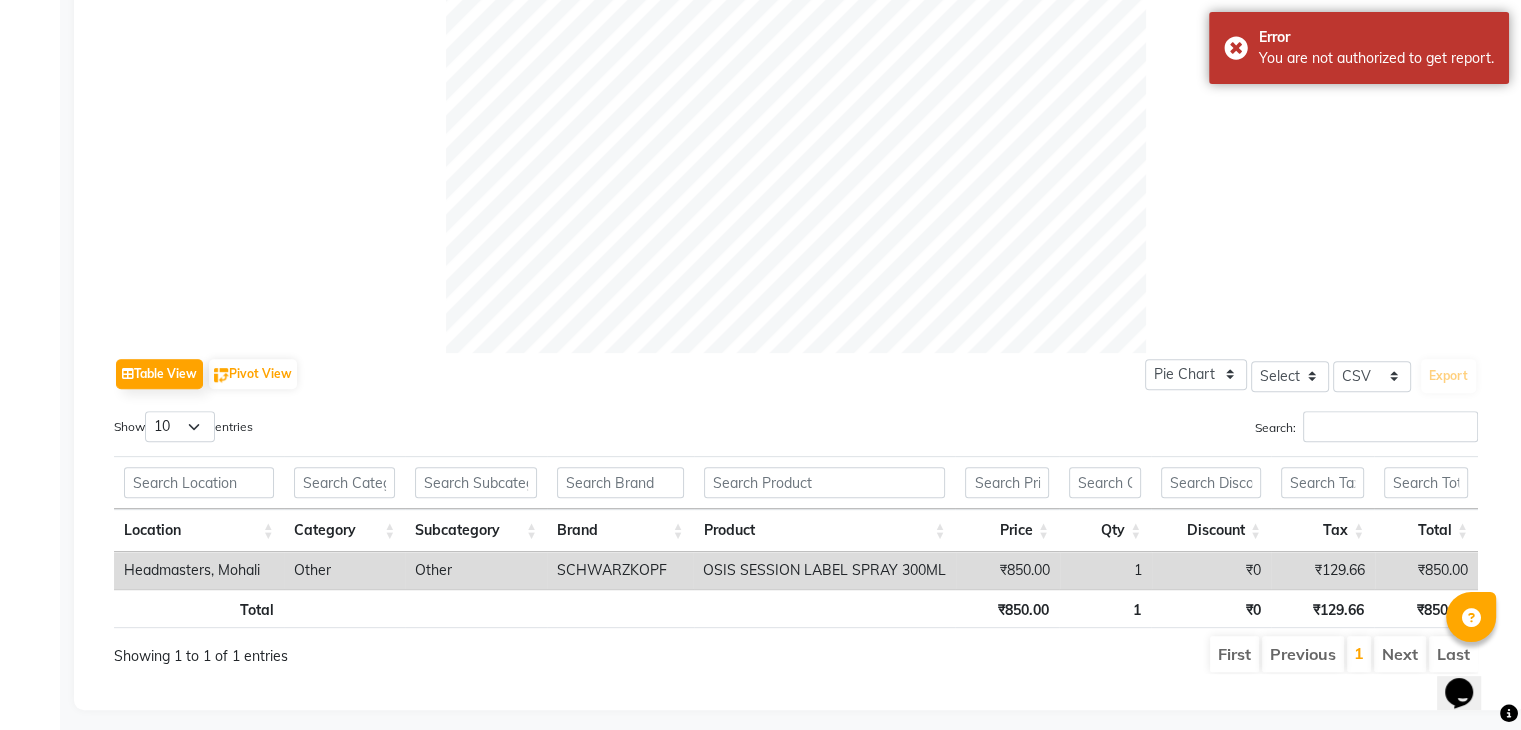 scroll, scrollTop: 682, scrollLeft: 0, axis: vertical 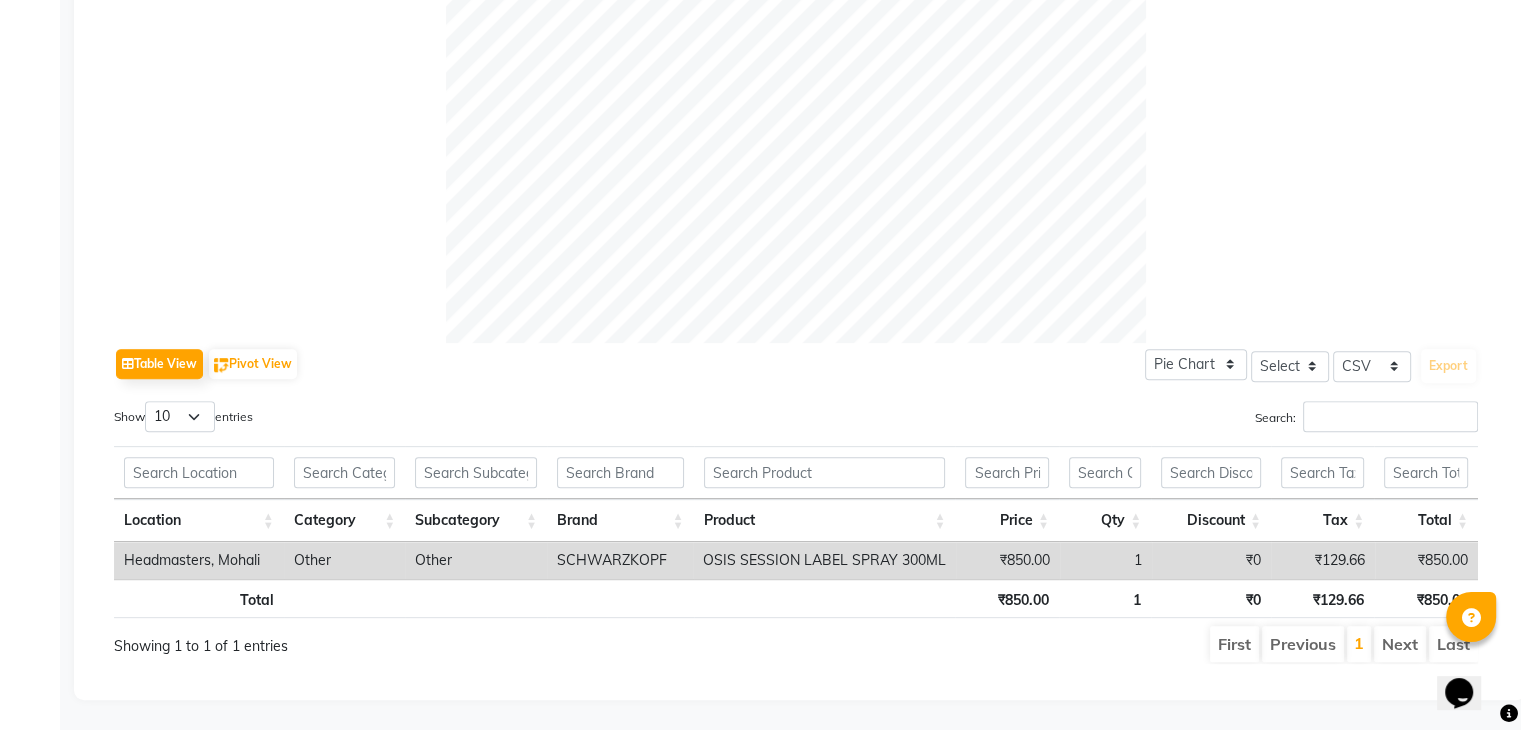 click on "₹850.00" at bounding box center (1007, 560) 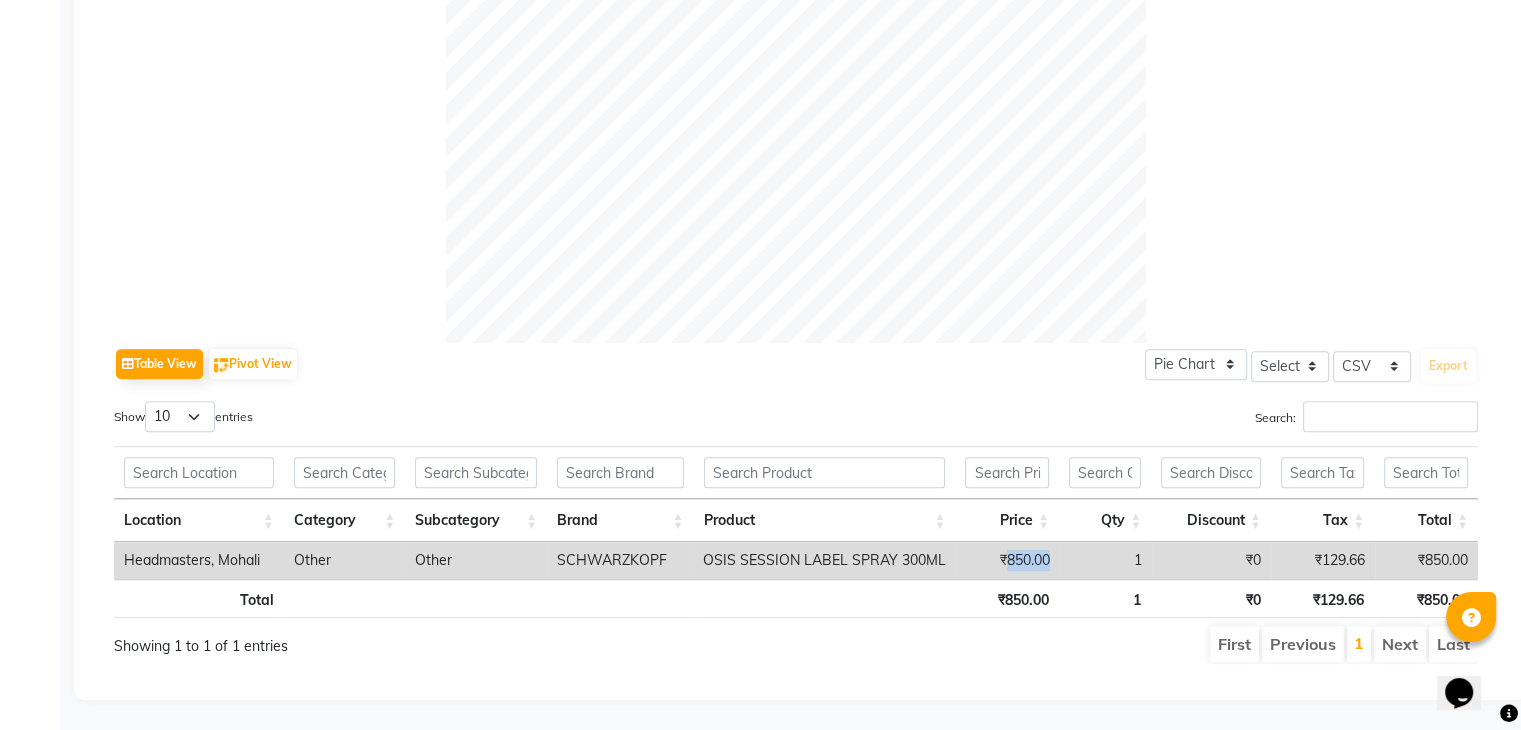 click on "₹850.00" at bounding box center [1007, 560] 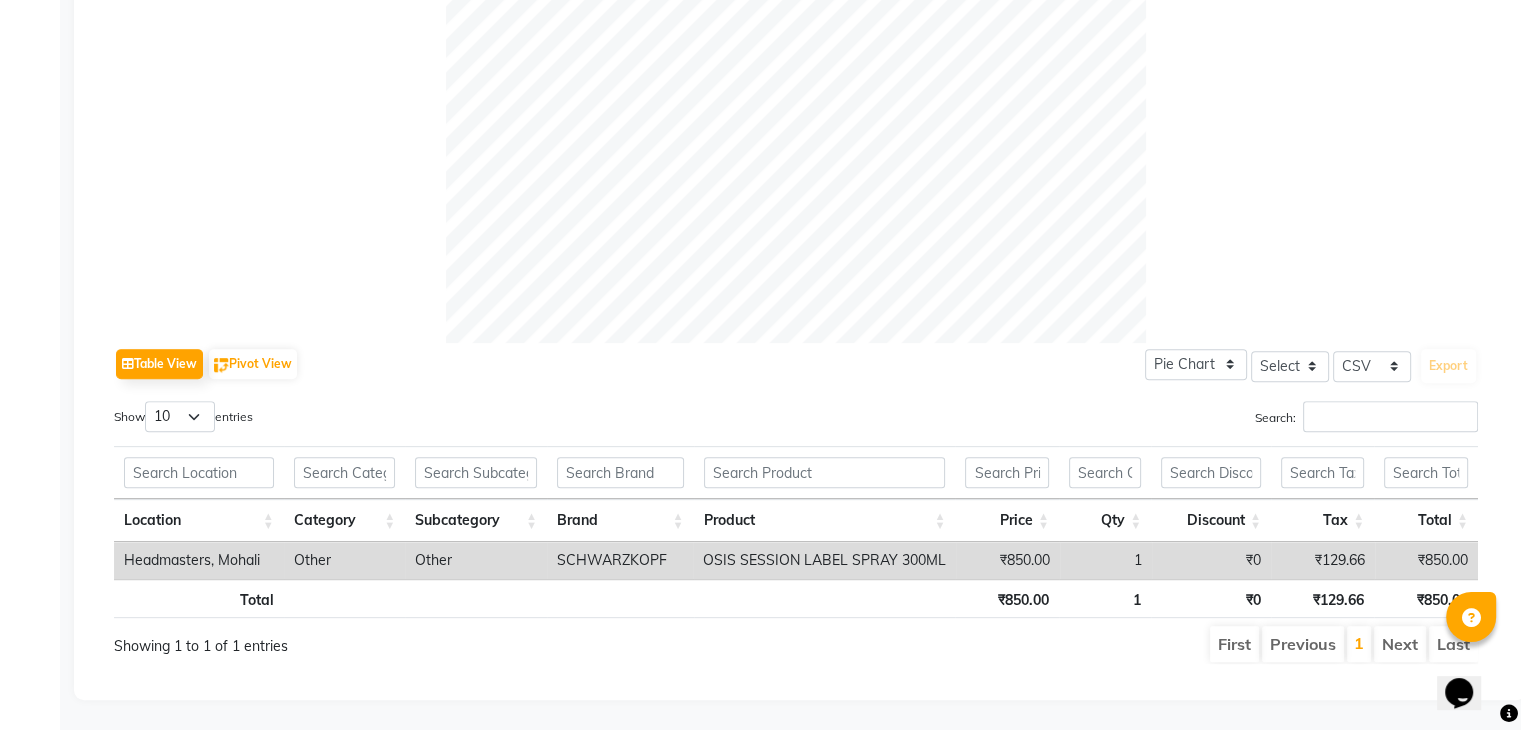 click on "₹850.00" at bounding box center (1007, 560) 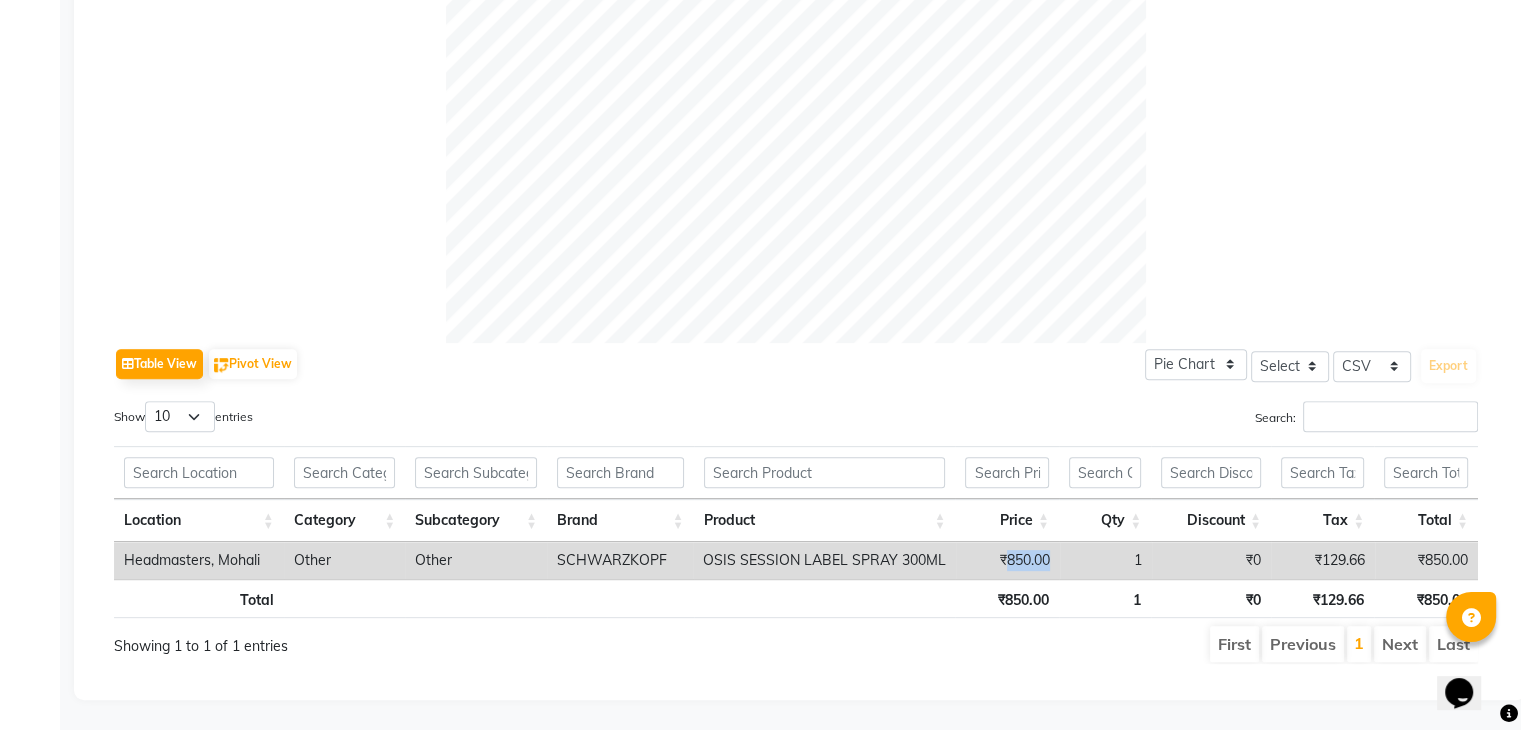 click on "₹850.00" at bounding box center (1007, 560) 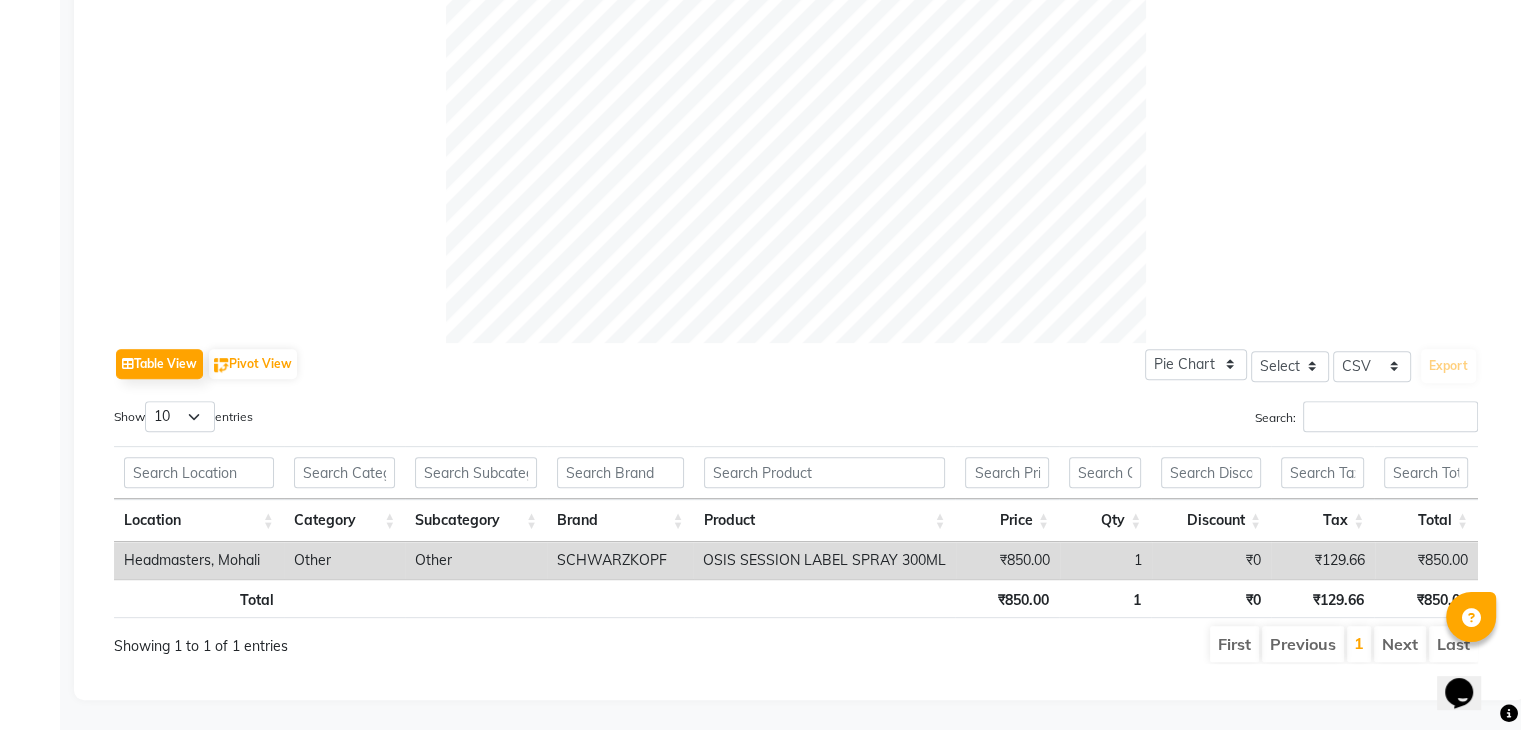 drag, startPoint x: 612, startPoint y: 535, endPoint x: 612, endPoint y: 546, distance: 11 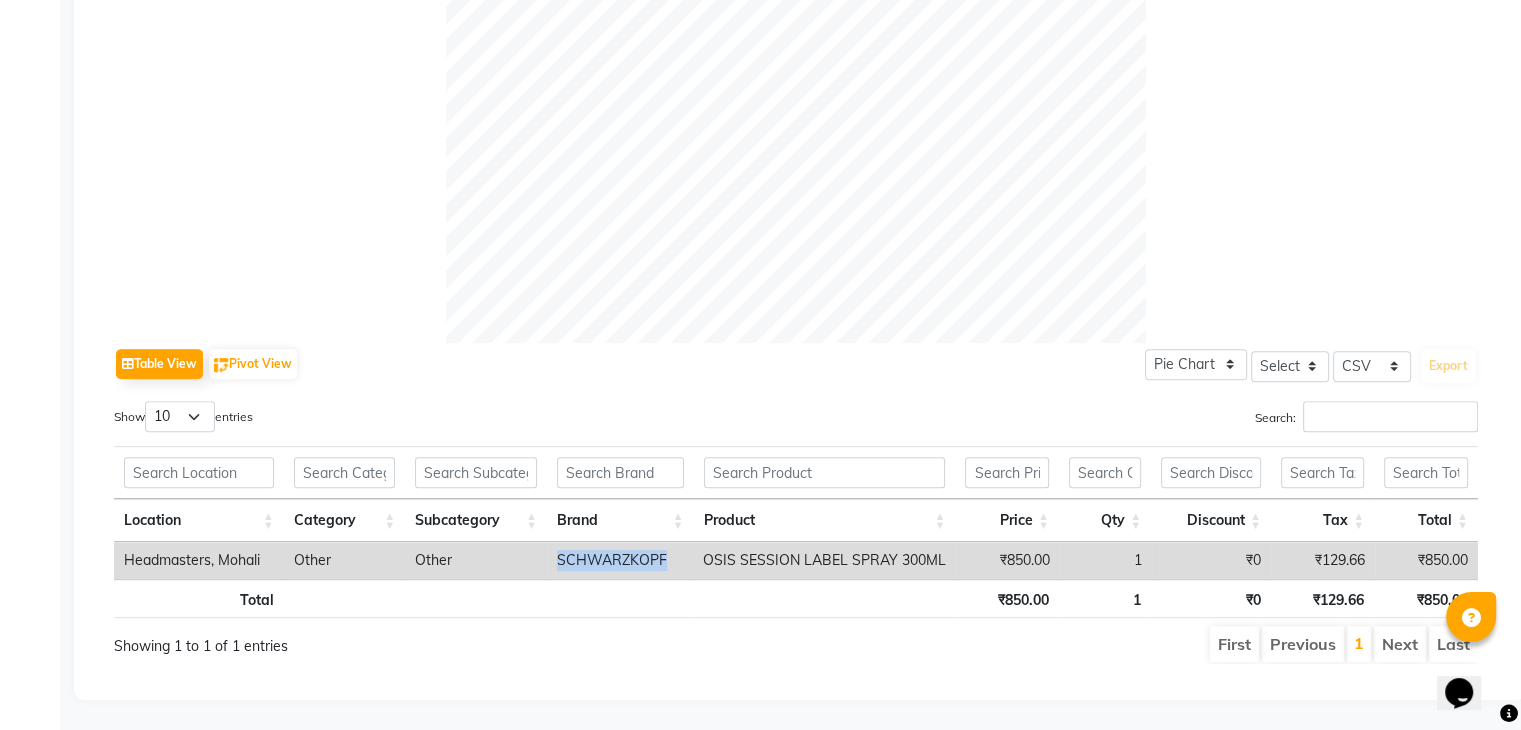 click on "SCHWARZKOPF" at bounding box center [620, 560] 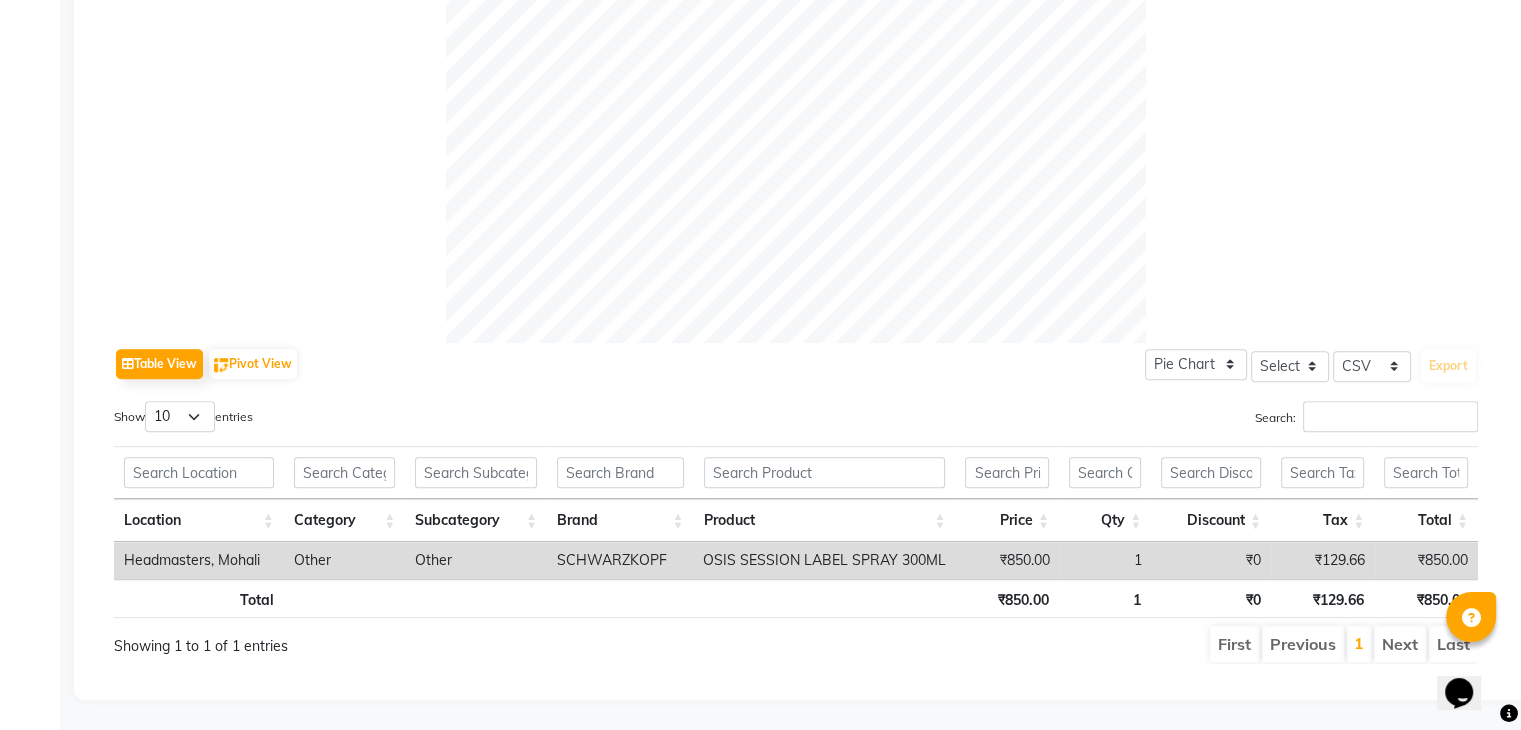 click on "OSIS SESSION LABEL SPRAY 300ML" at bounding box center (824, 560) 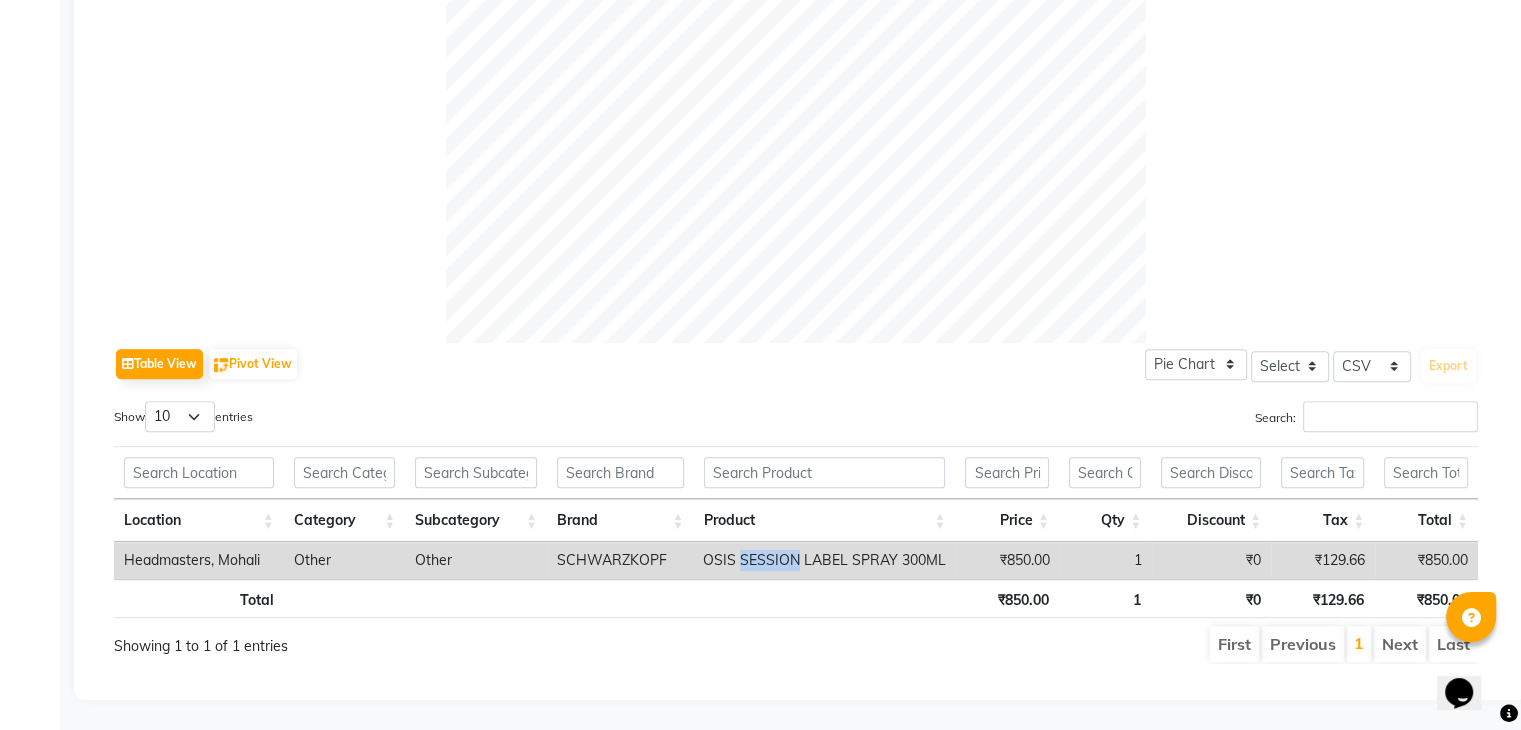 click on "OSIS SESSION LABEL SPRAY 300ML" at bounding box center [824, 560] 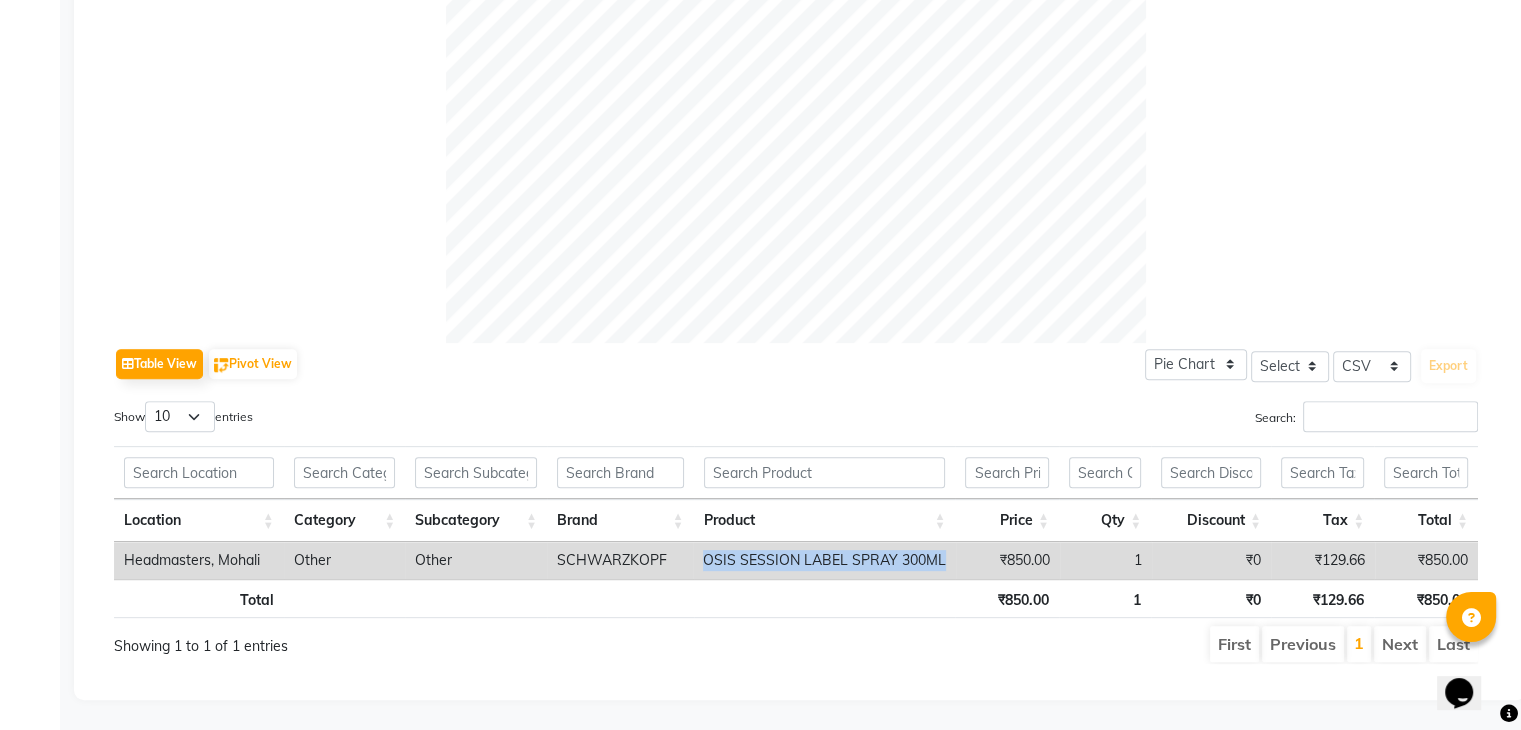 click on "OSIS SESSION LABEL SPRAY 300ML" at bounding box center (824, 560) 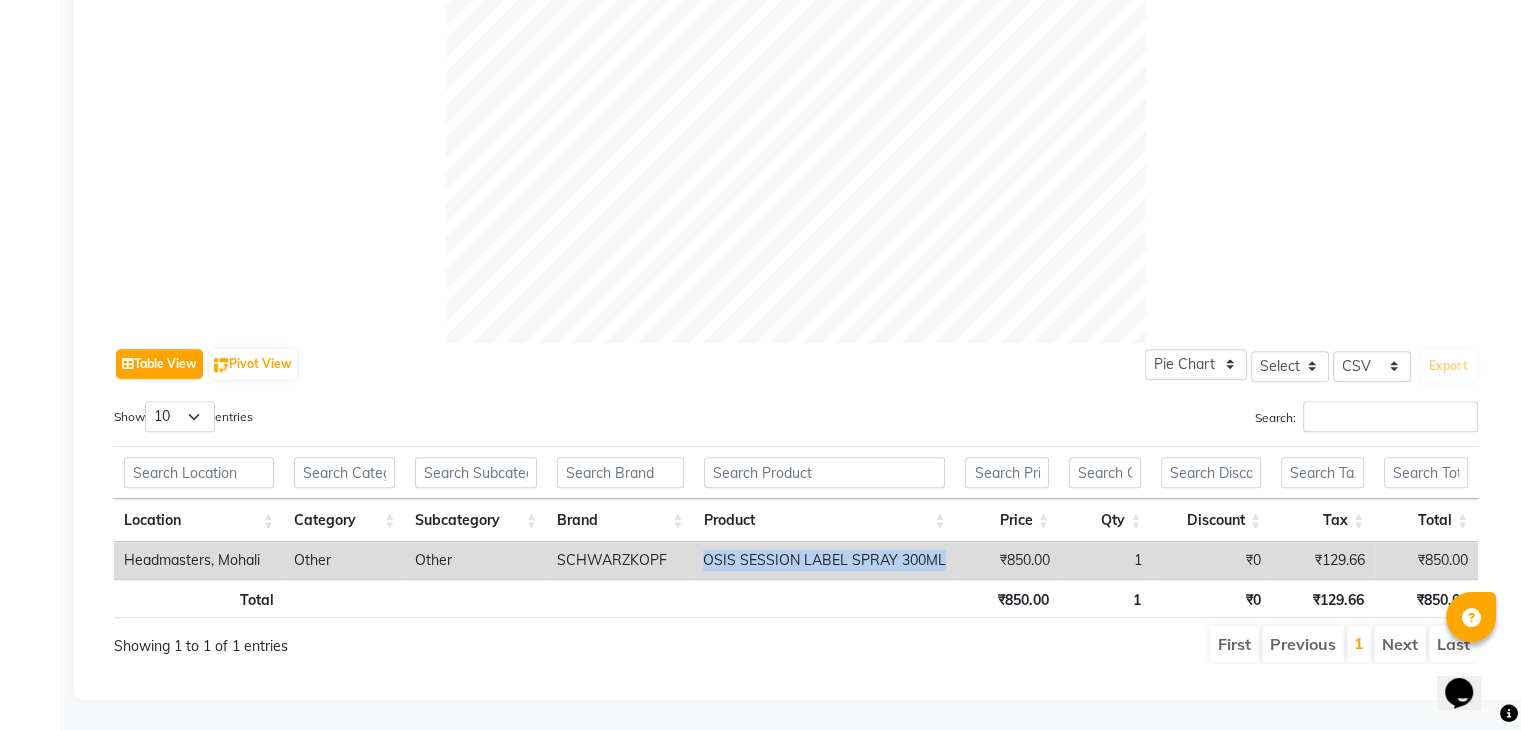 click on "Table View" 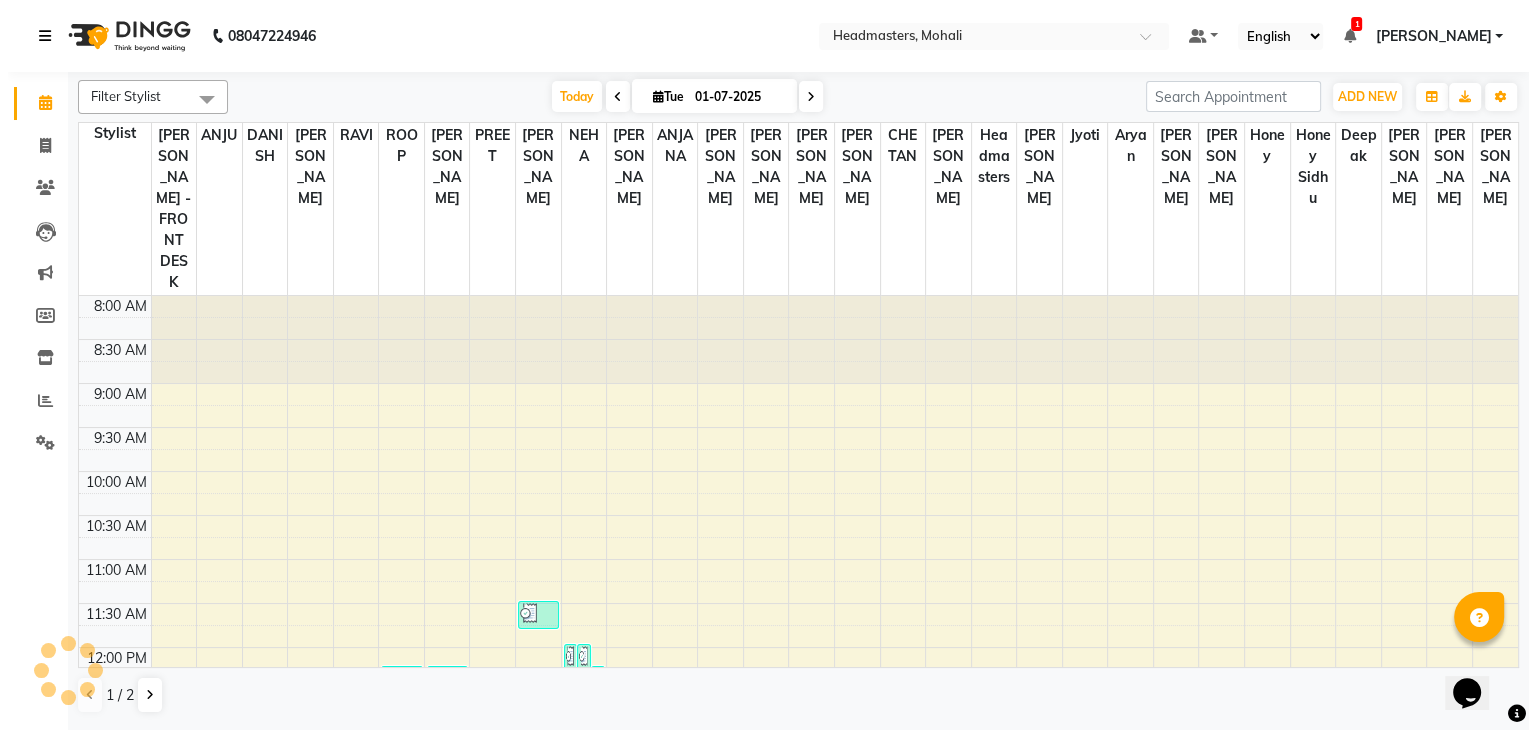 scroll, scrollTop: 0, scrollLeft: 0, axis: both 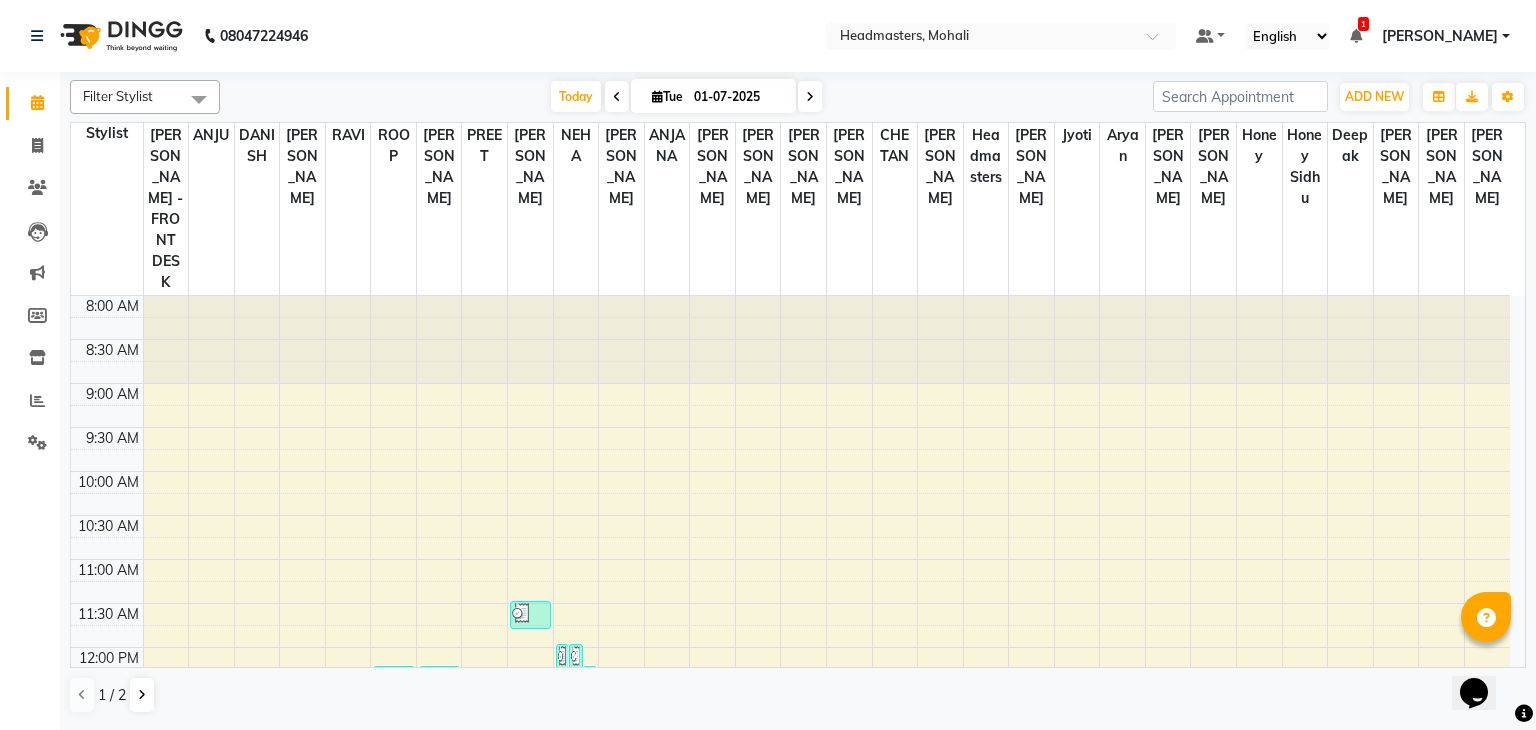 click on "08047224946 Select Location × Headmasters, Mohali Default Panel My Panel English ENGLISH Español العربية मराठी हिंदी ગુજરાતી தமிழ் 中文 1 Notifications nothing to show [PERSON_NAME] Manage Profile Change Password Sign out  Version:3.14.0" 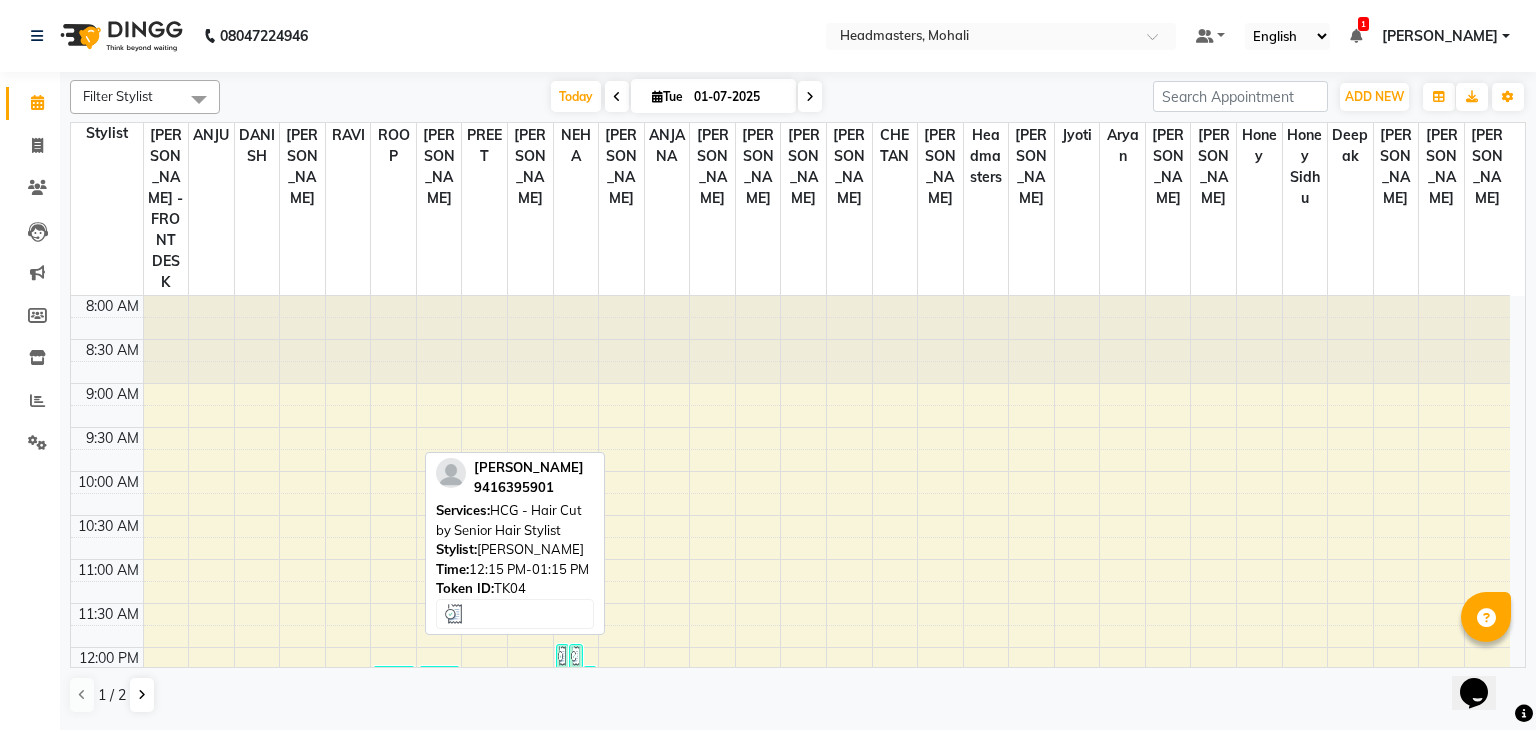 click at bounding box center [393, 678] 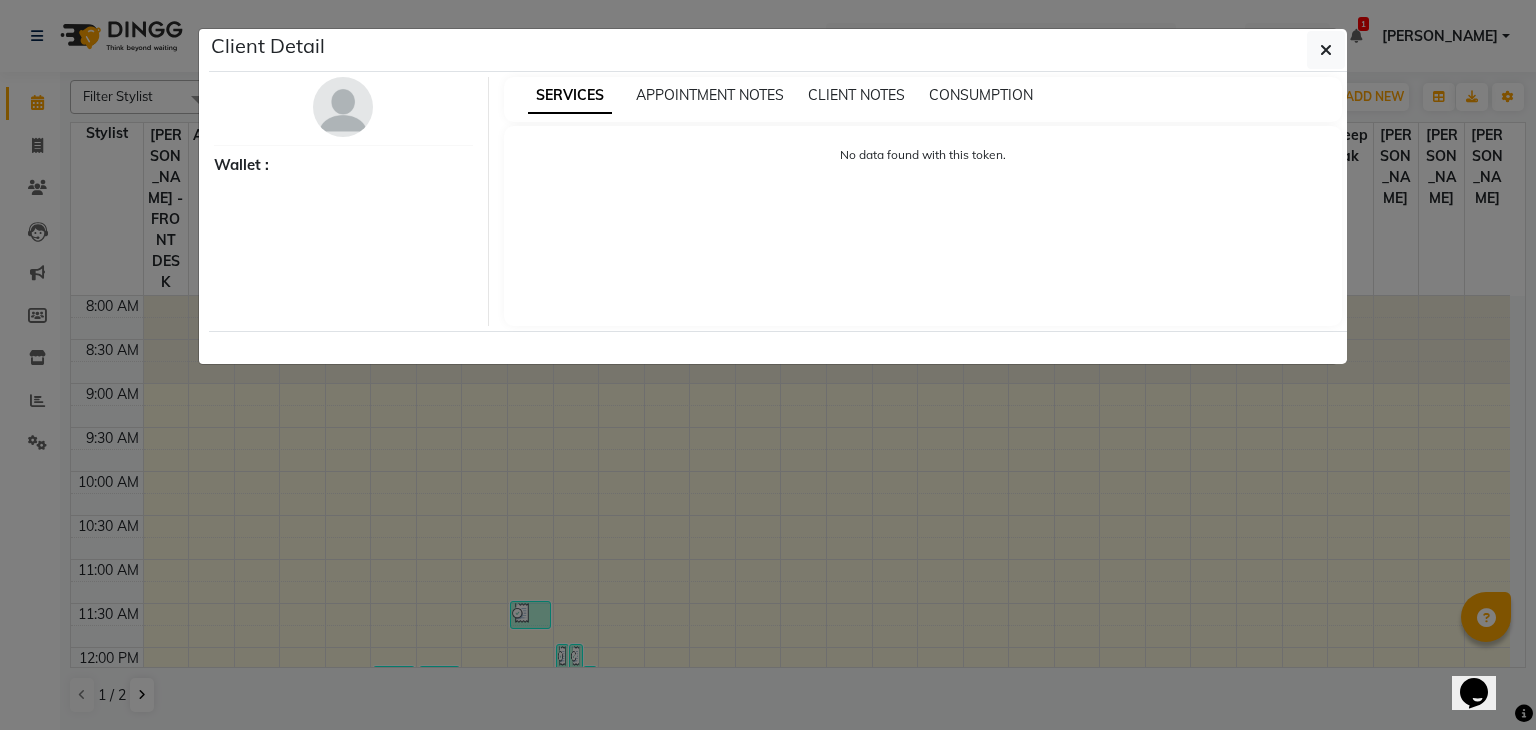 select on "3" 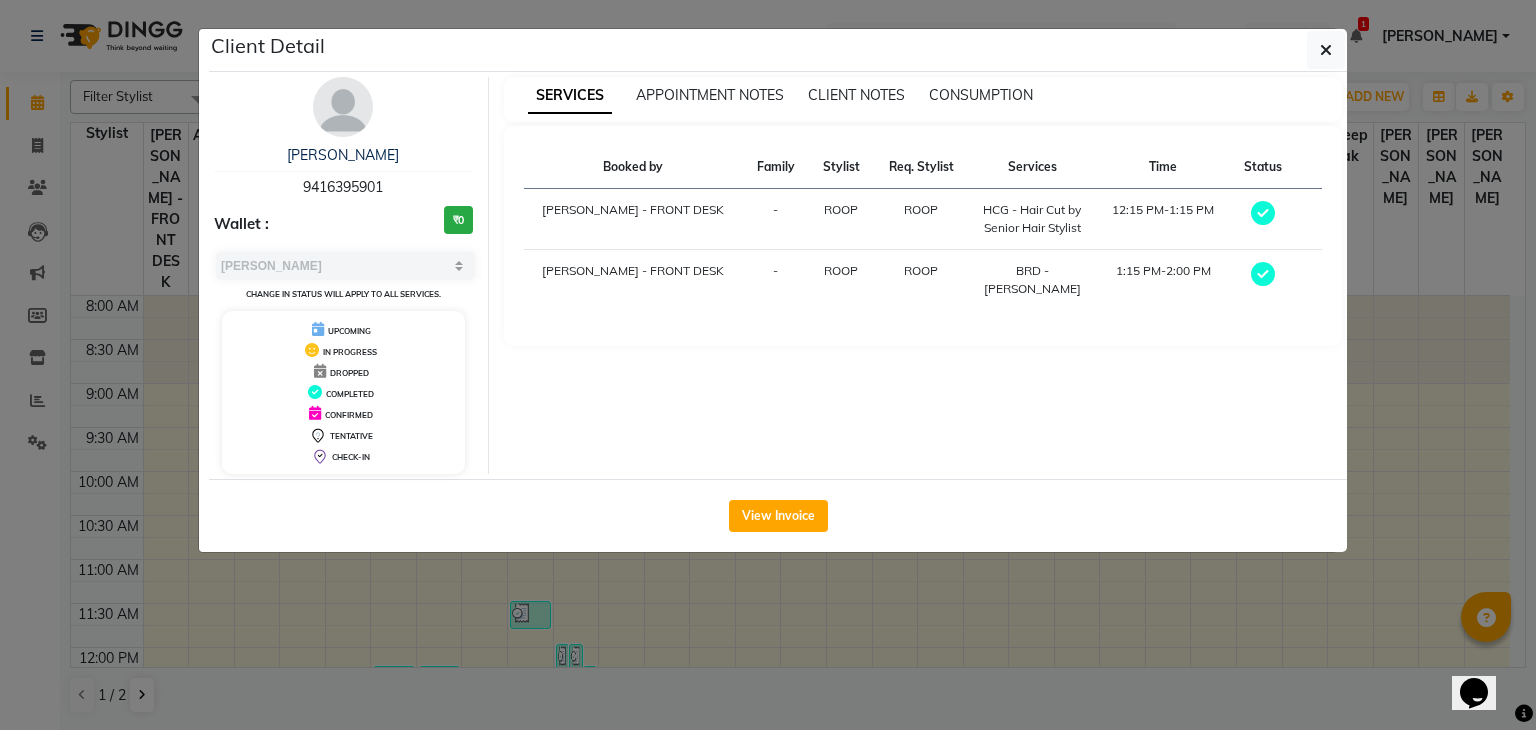 click on "Client Detail" 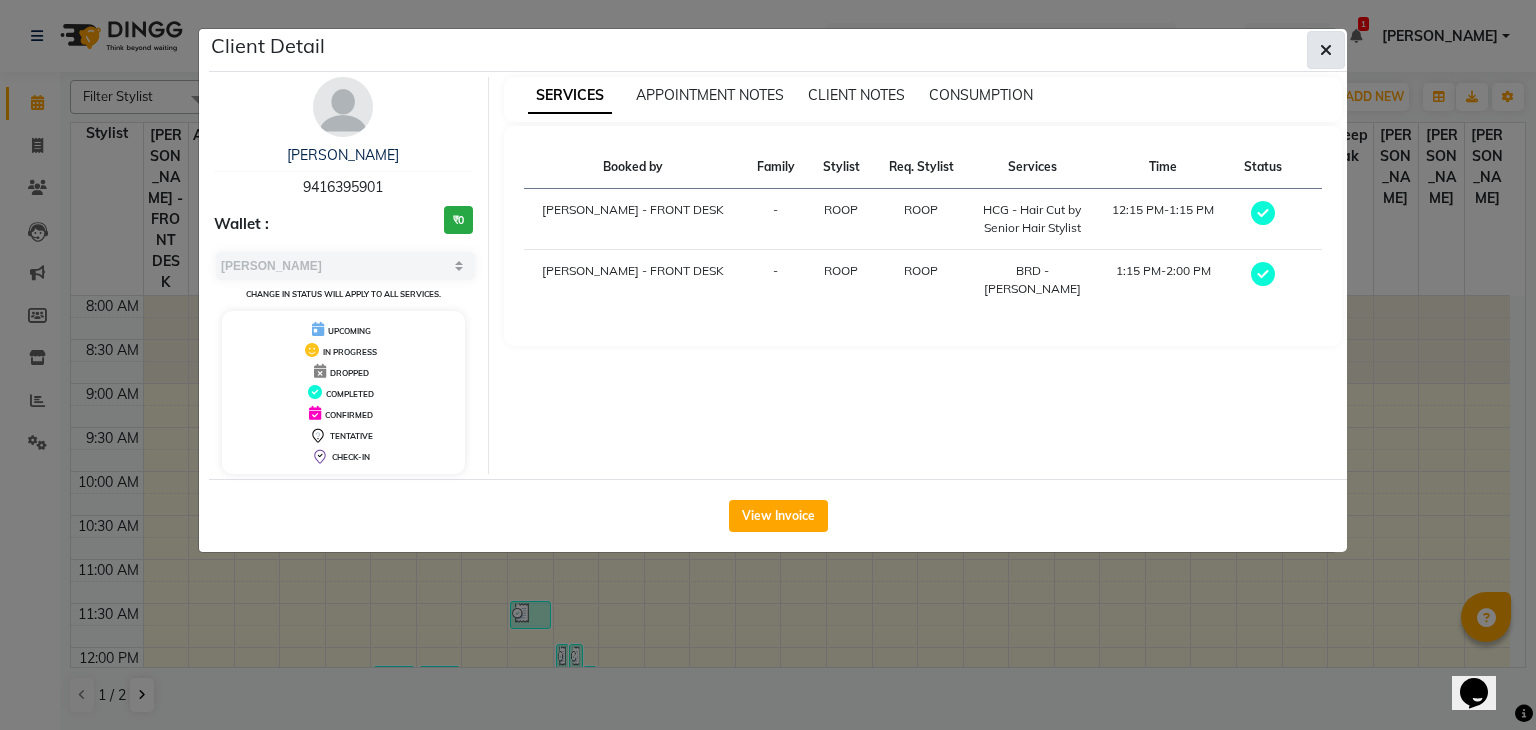 click 